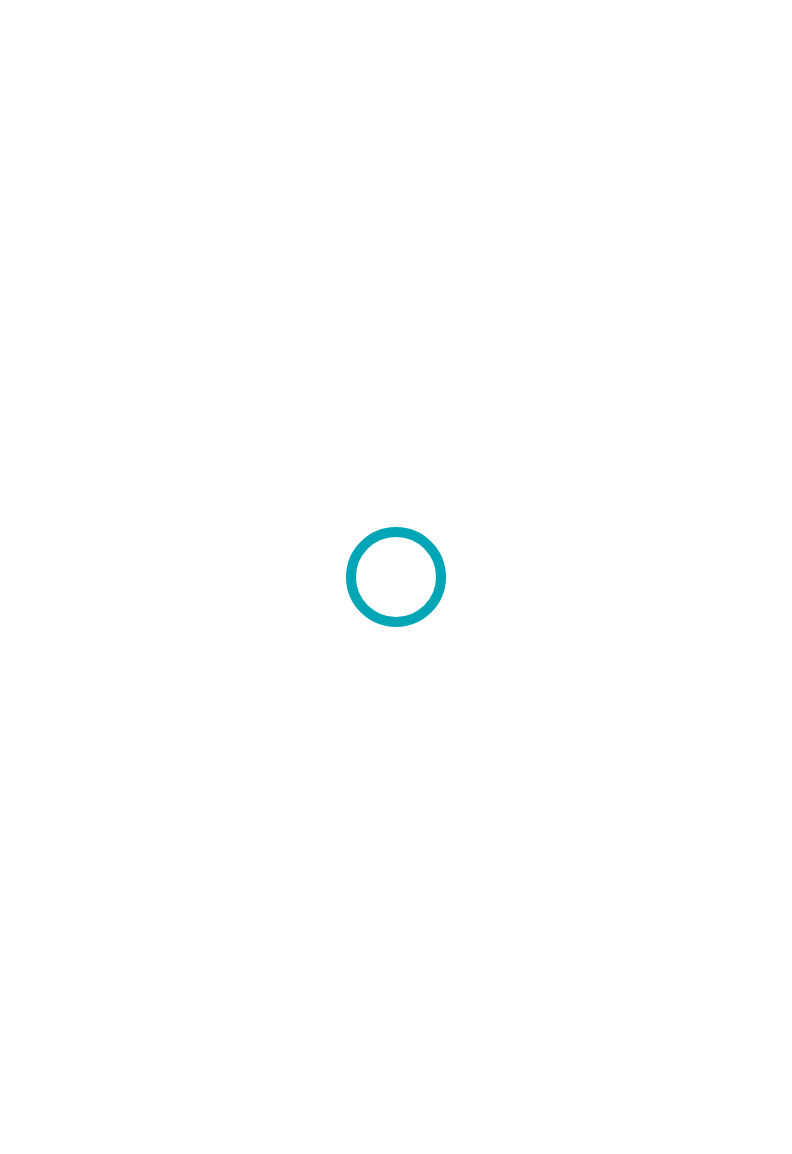 scroll, scrollTop: 0, scrollLeft: 0, axis: both 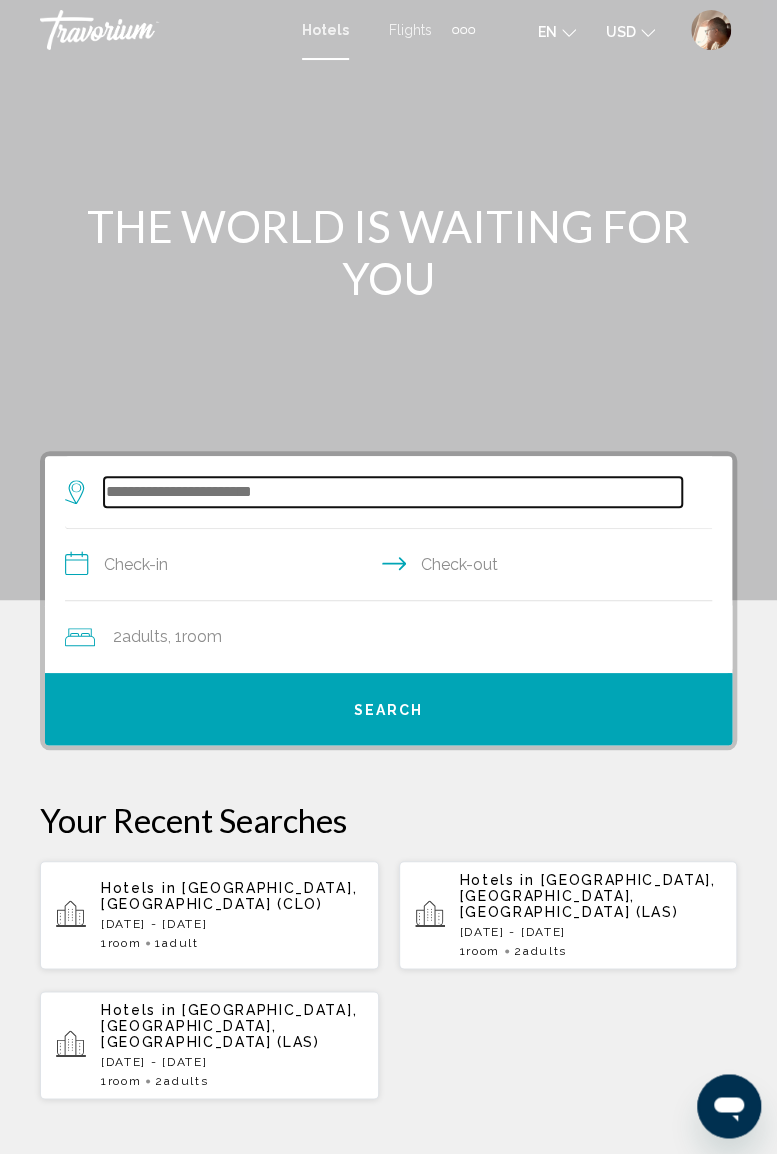click at bounding box center (393, 492) 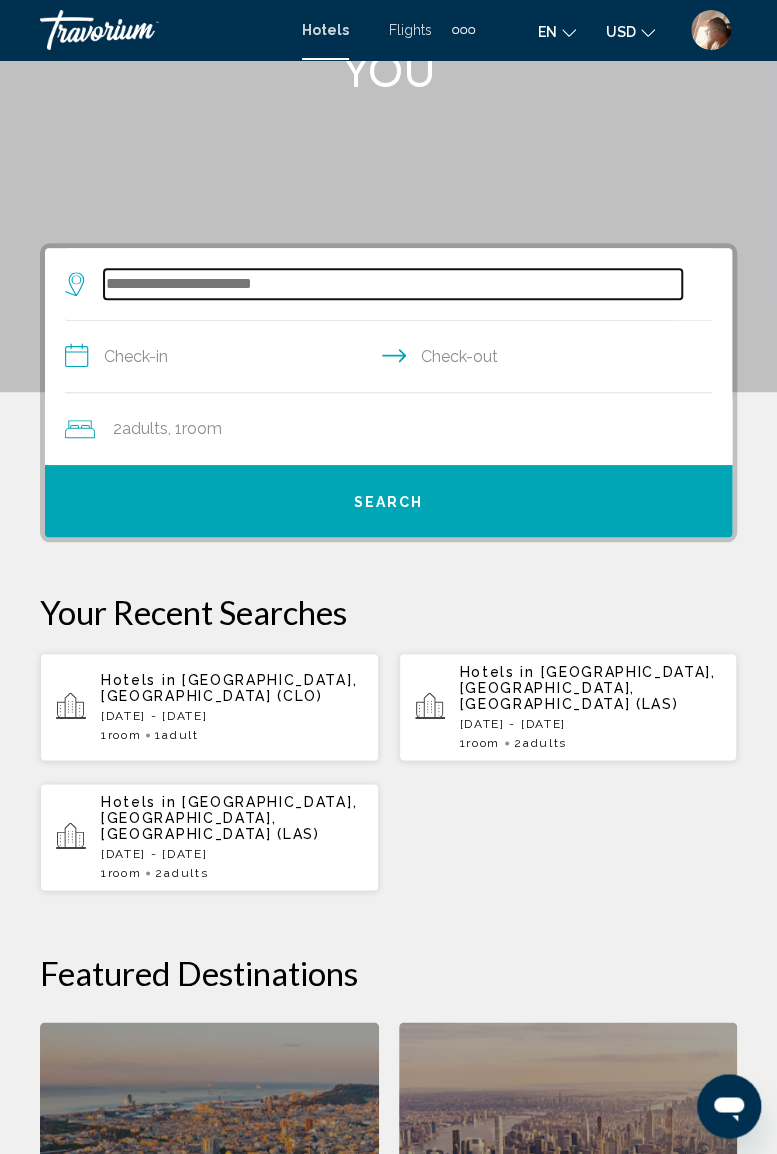 scroll, scrollTop: 0, scrollLeft: 0, axis: both 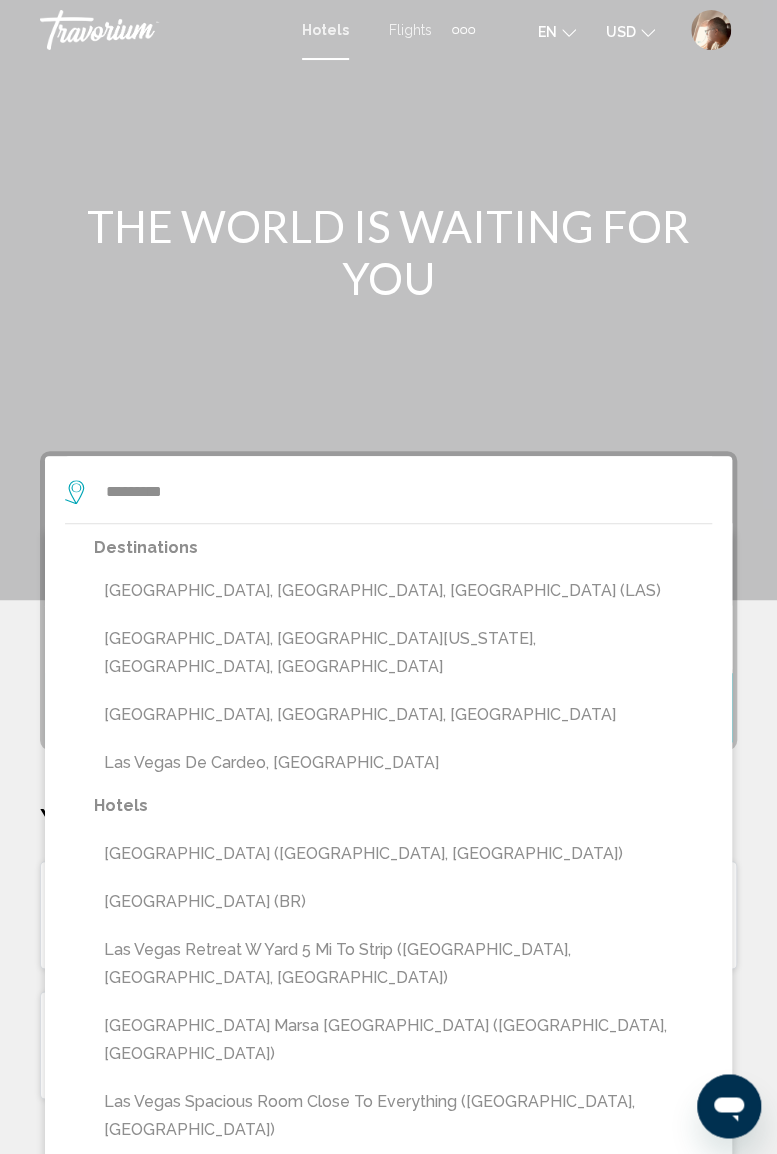 click on "[GEOGRAPHIC_DATA], [GEOGRAPHIC_DATA], [GEOGRAPHIC_DATA] (LAS)" at bounding box center [403, 591] 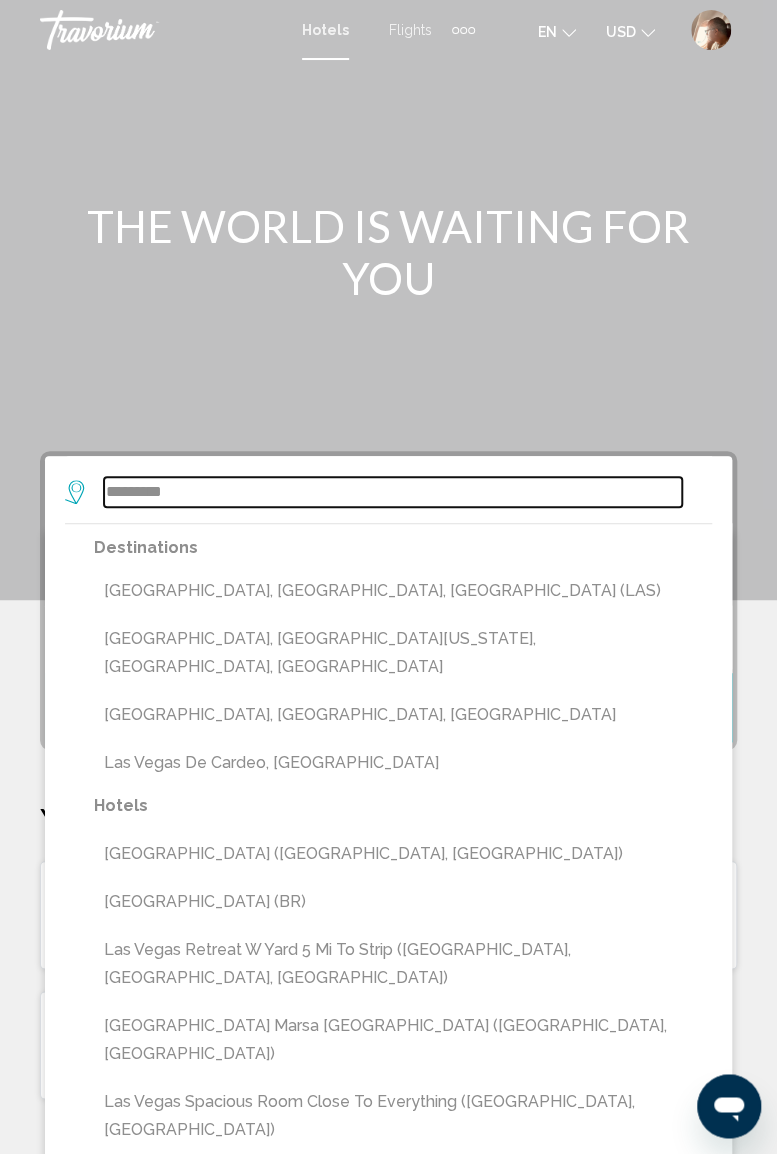 type on "**********" 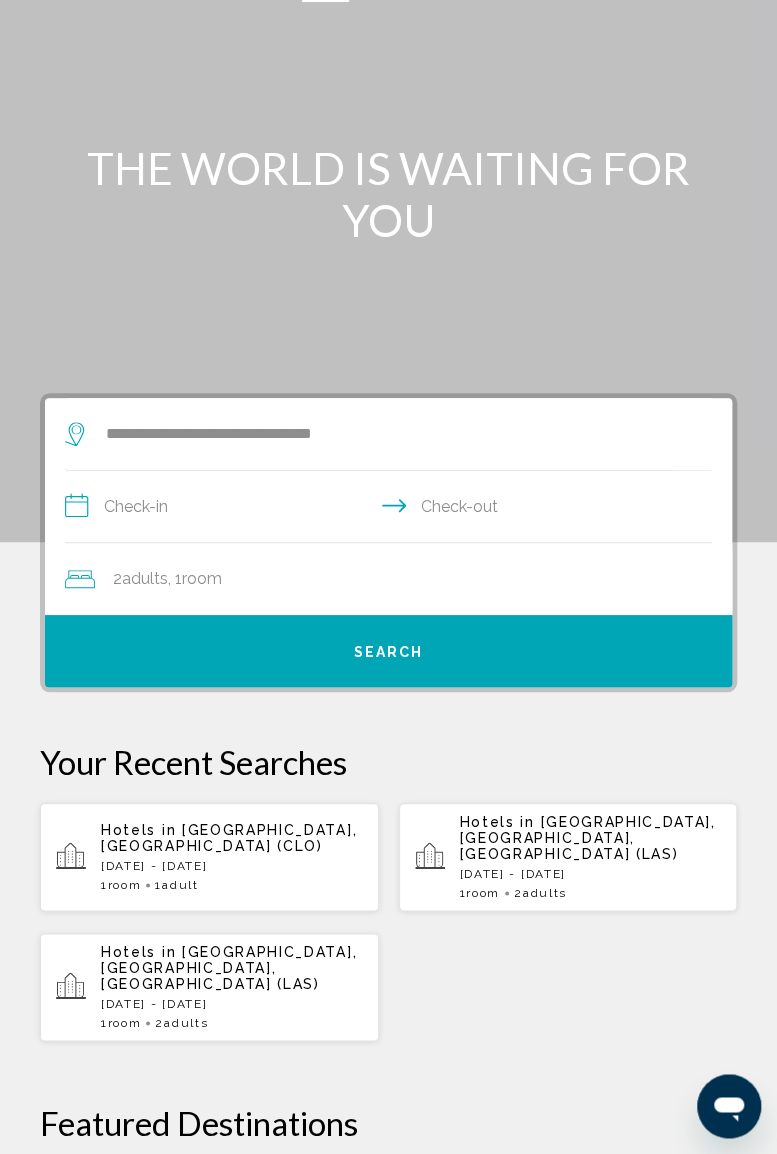 click on "**********" at bounding box center [392, 509] 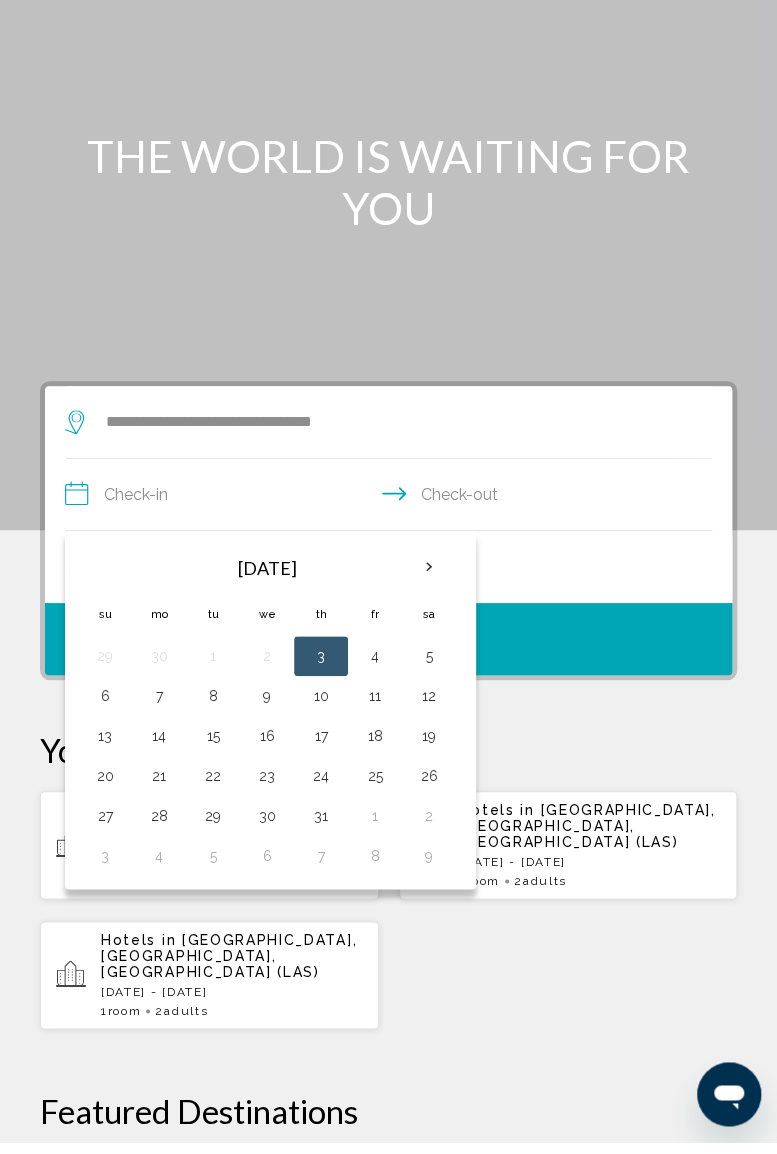 scroll, scrollTop: 58, scrollLeft: 0, axis: vertical 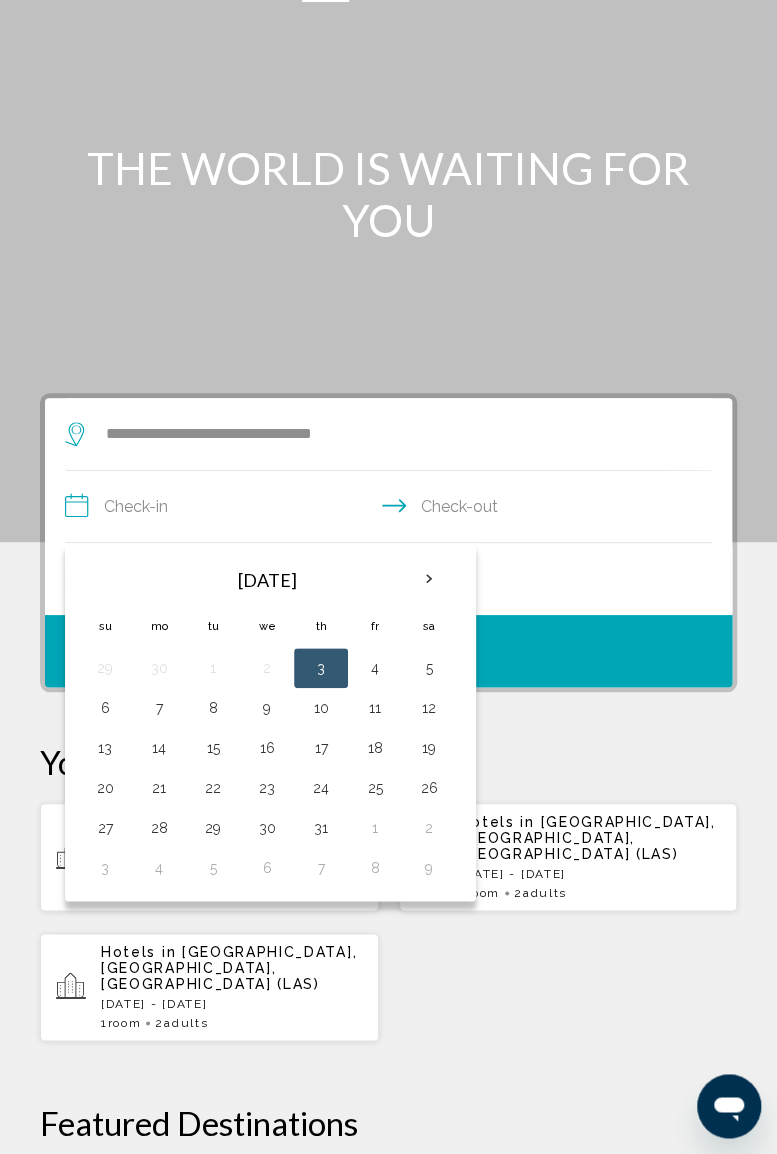 click at bounding box center [429, 579] 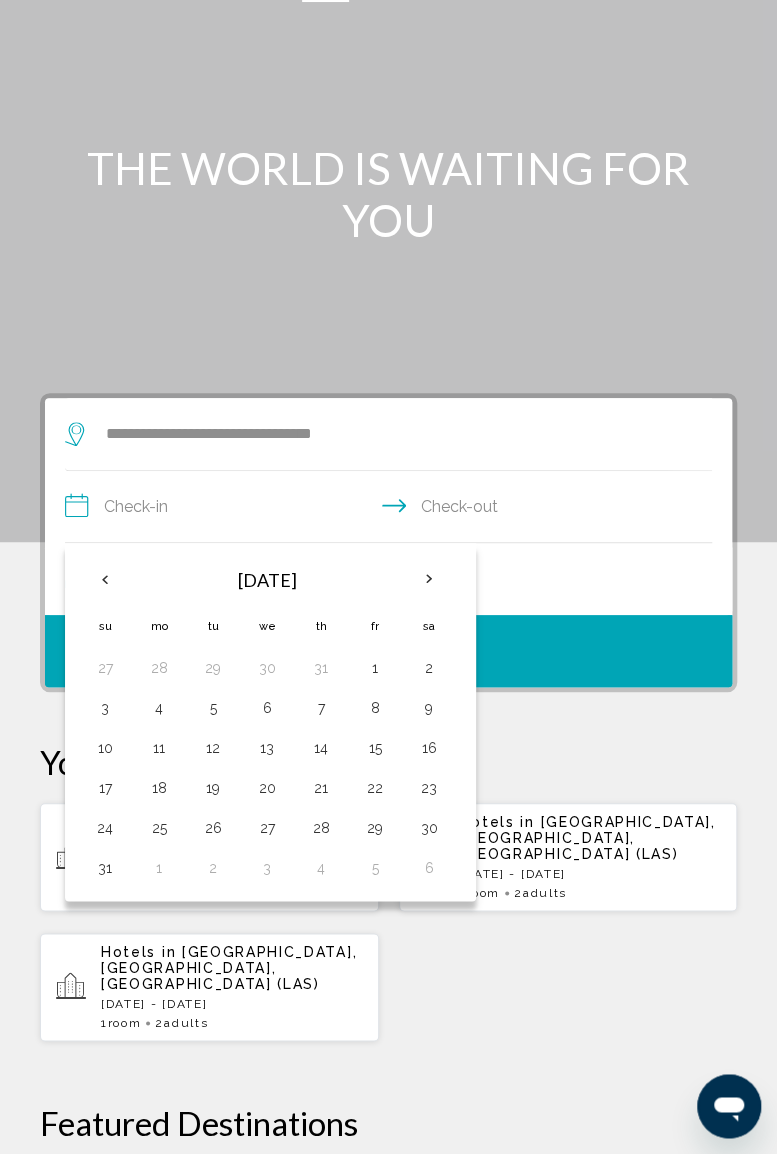 click at bounding box center (429, 579) 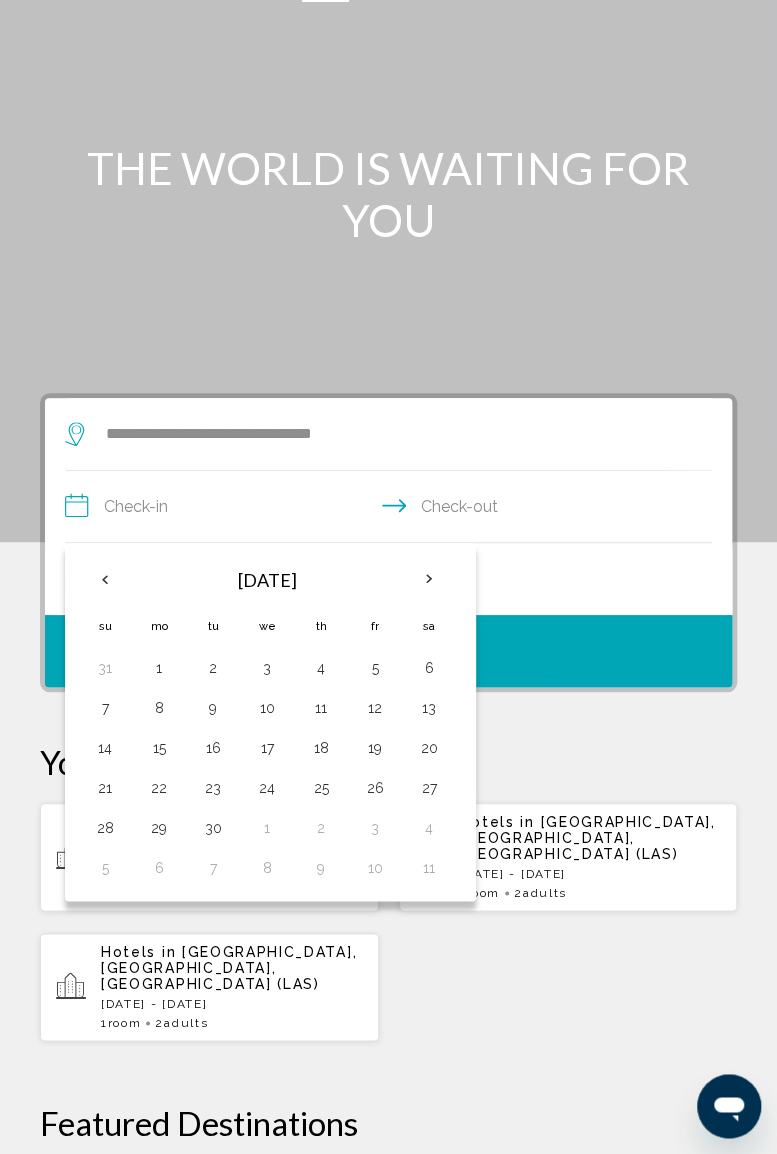click on "7" at bounding box center (105, 708) 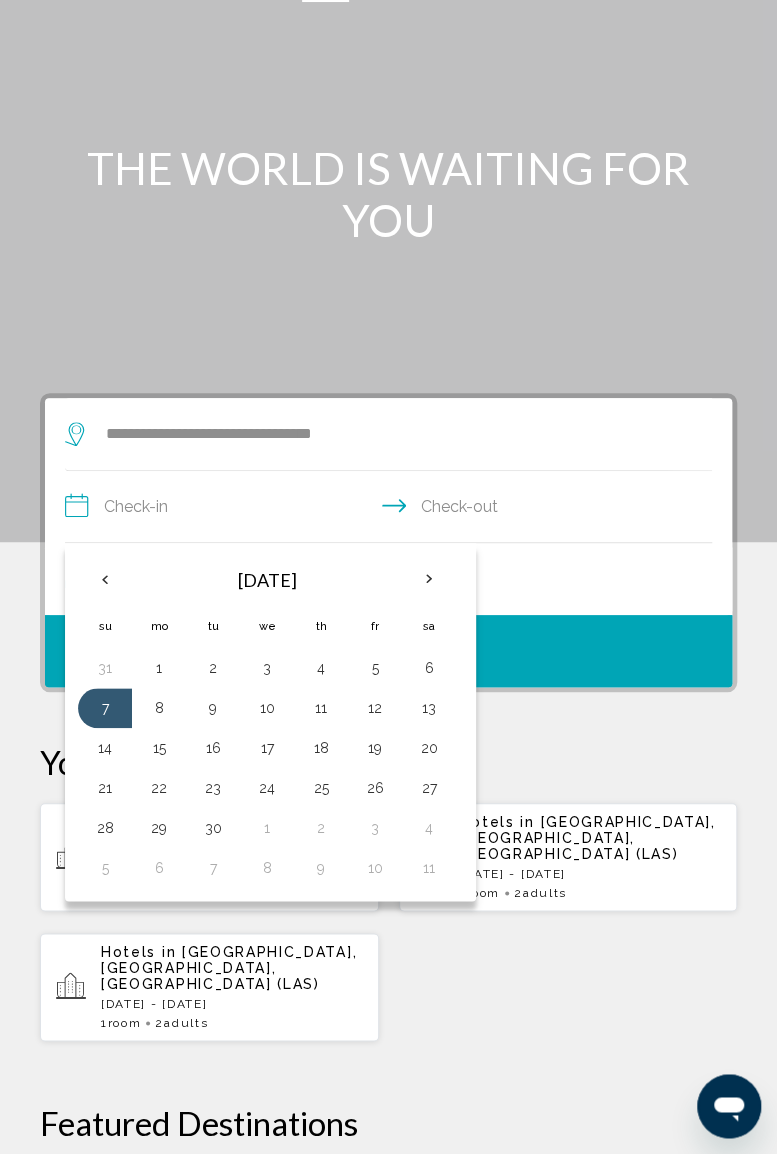 click on "10" at bounding box center [267, 708] 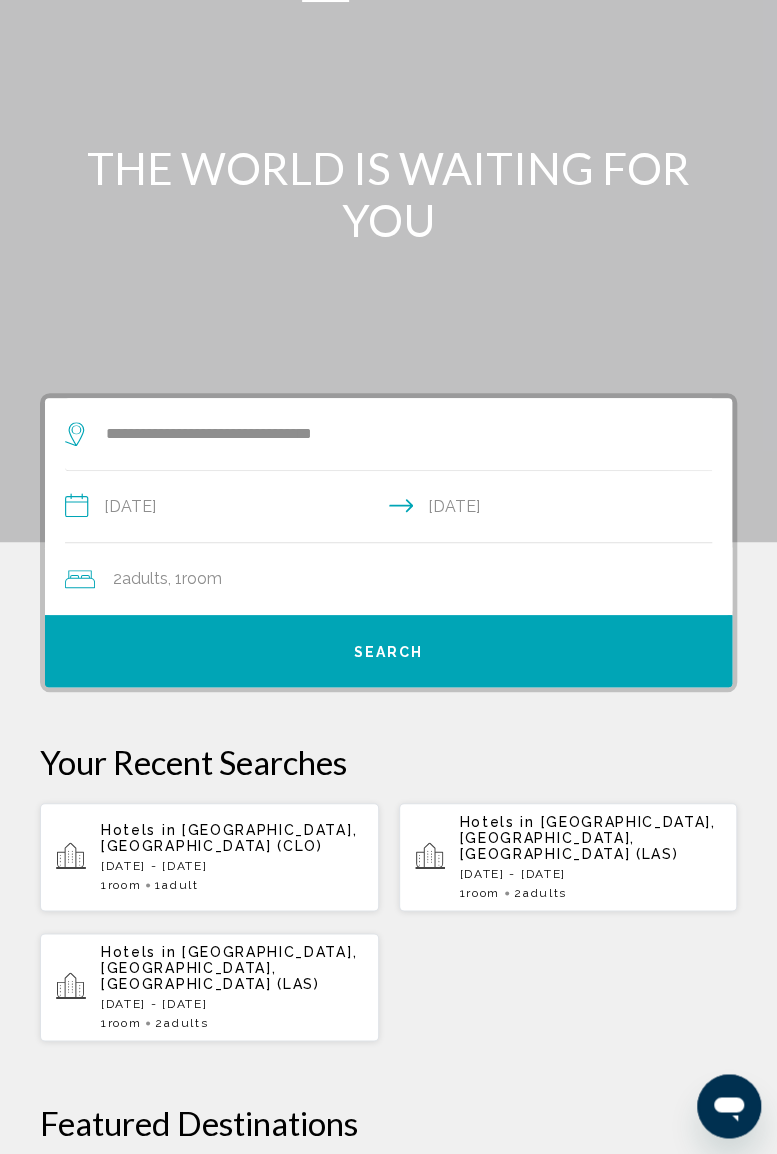 click on "Search" at bounding box center [389, 652] 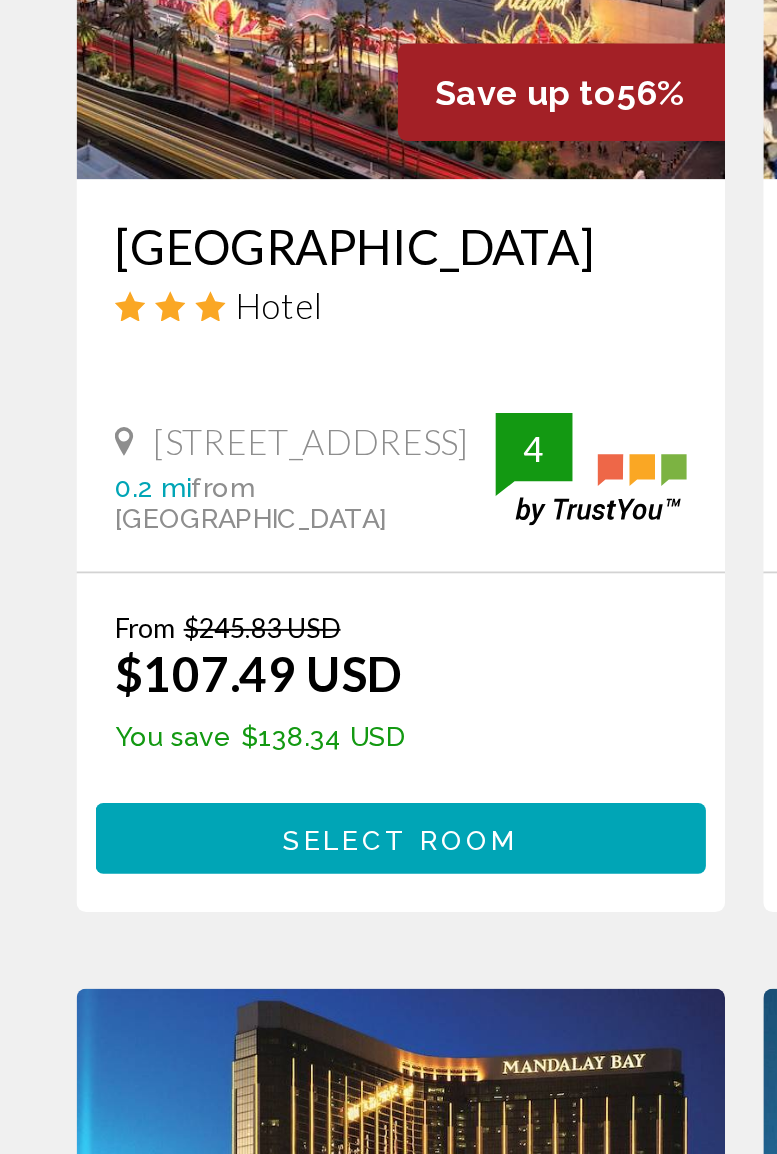 scroll, scrollTop: 1511, scrollLeft: 0, axis: vertical 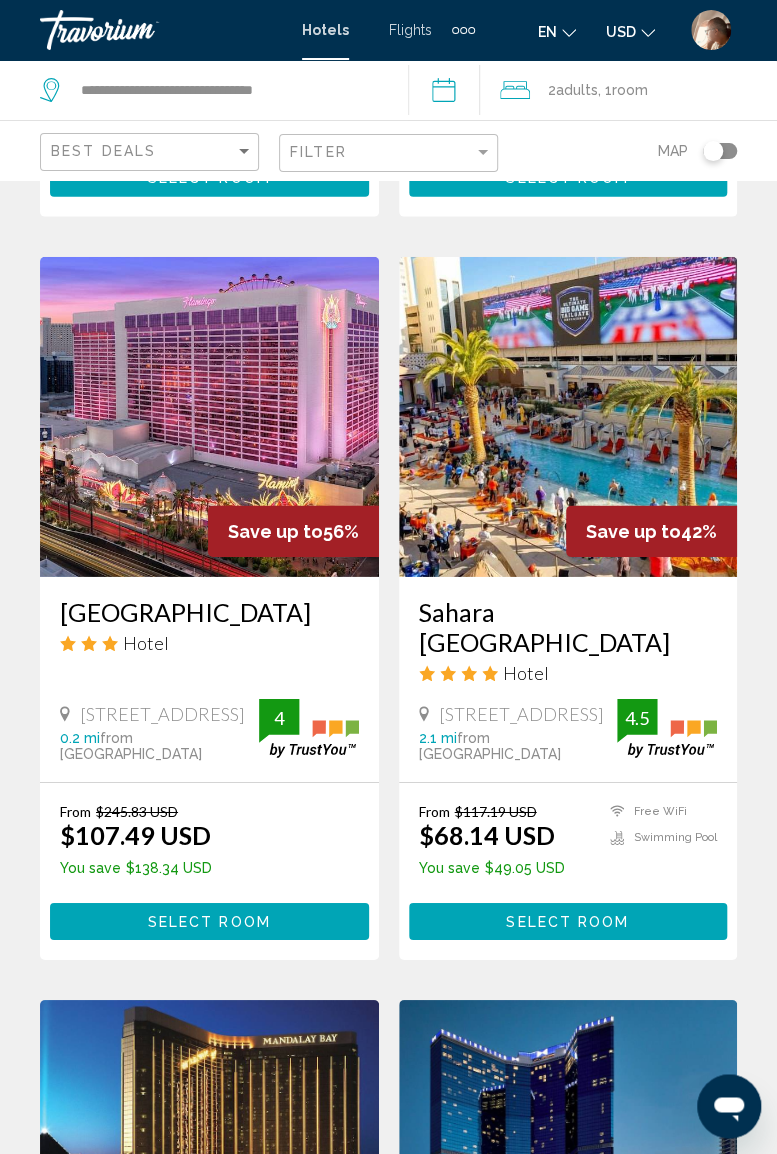 click at bounding box center [140, 30] 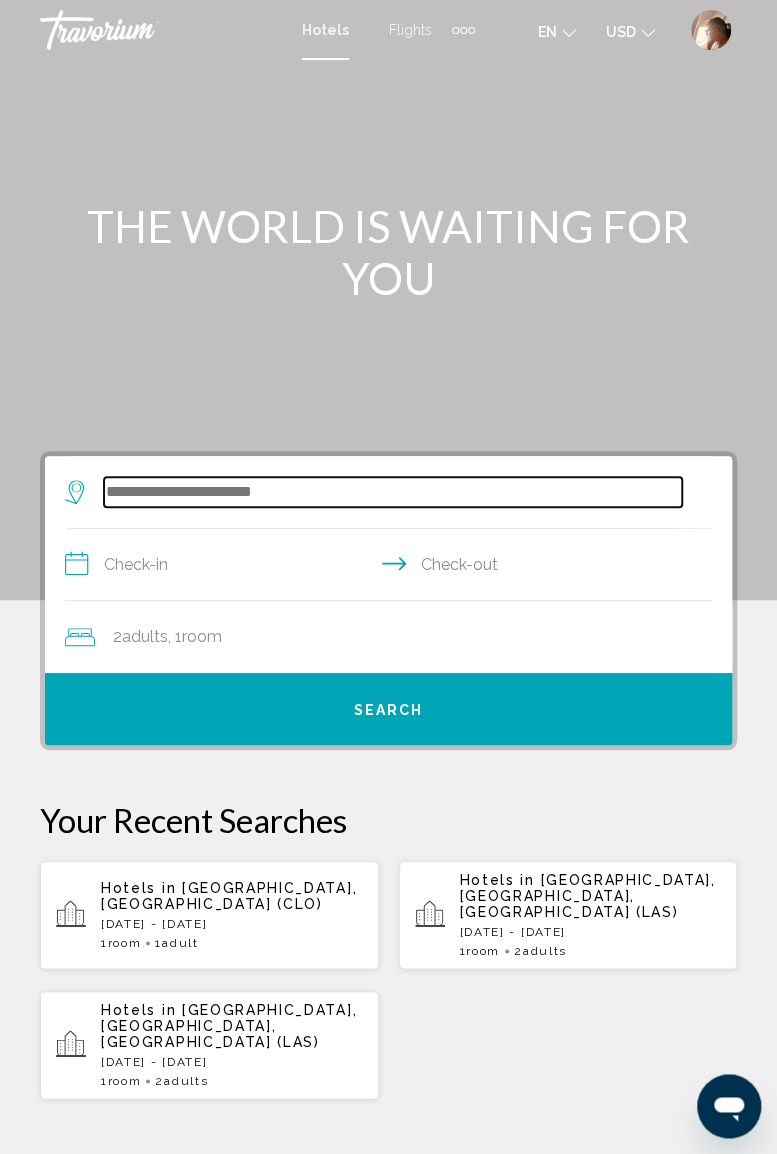 click at bounding box center (393, 492) 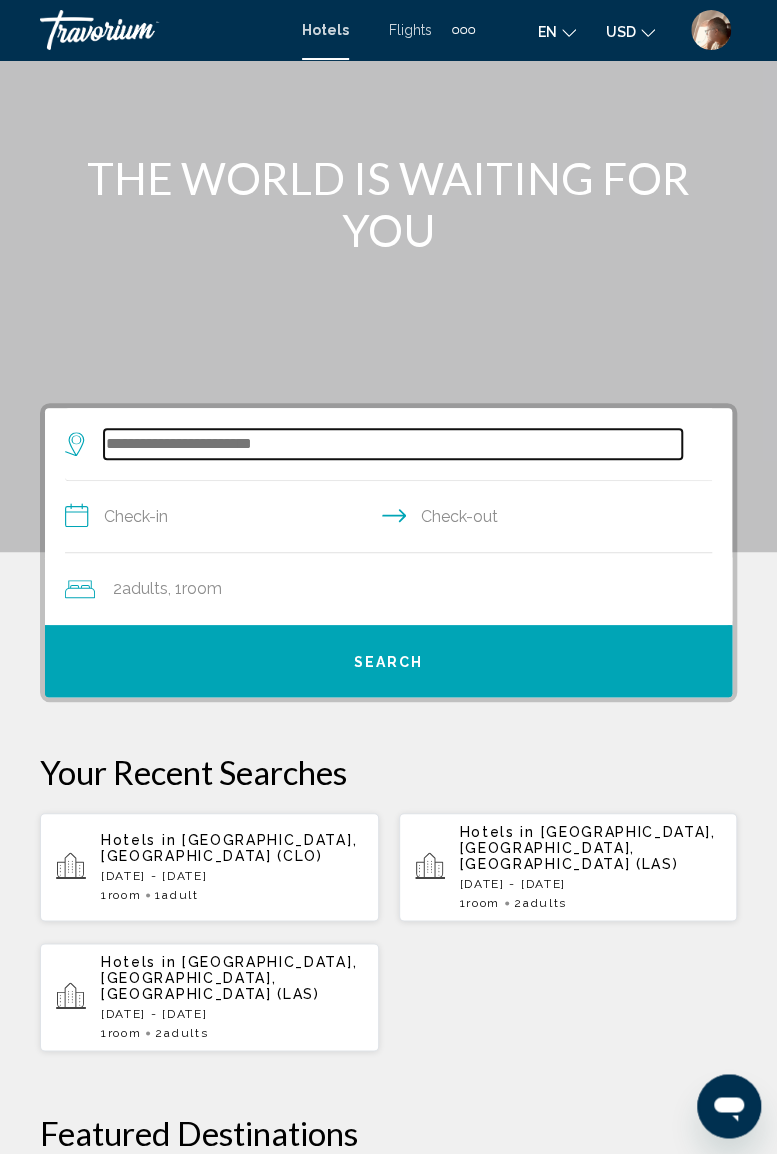 scroll, scrollTop: 0, scrollLeft: 0, axis: both 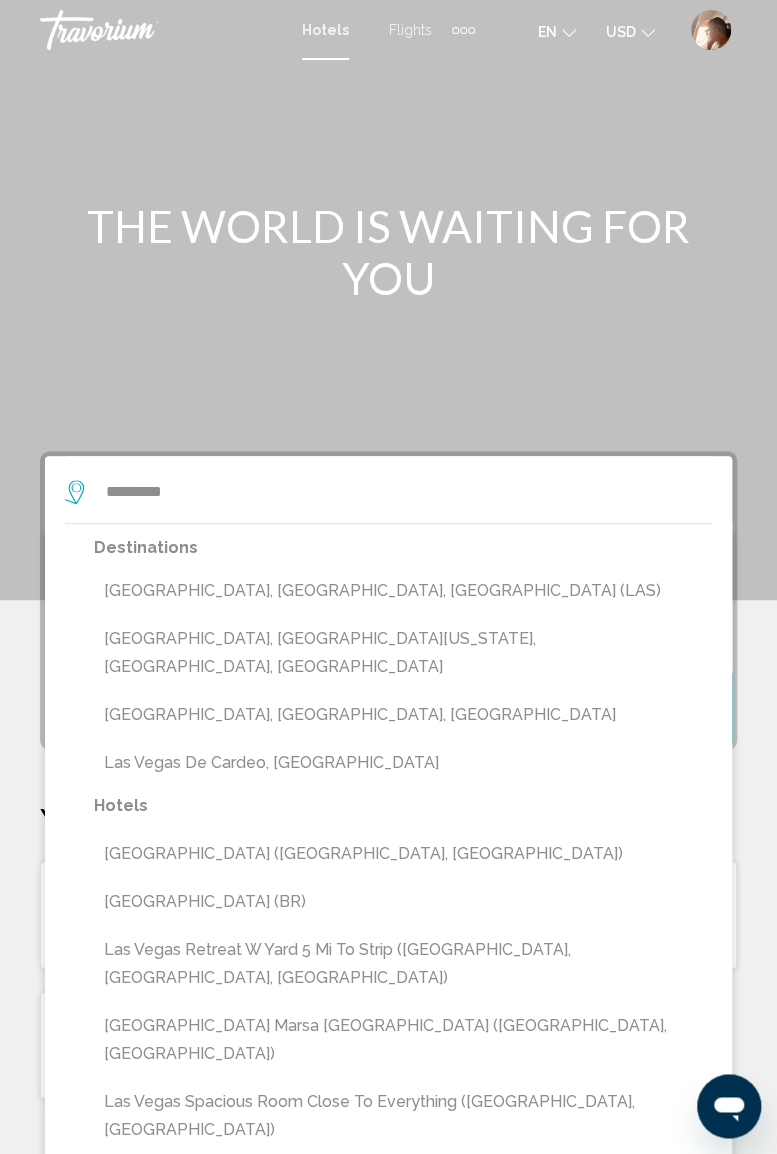 click on "[GEOGRAPHIC_DATA], [GEOGRAPHIC_DATA], [GEOGRAPHIC_DATA] (LAS)" at bounding box center (403, 591) 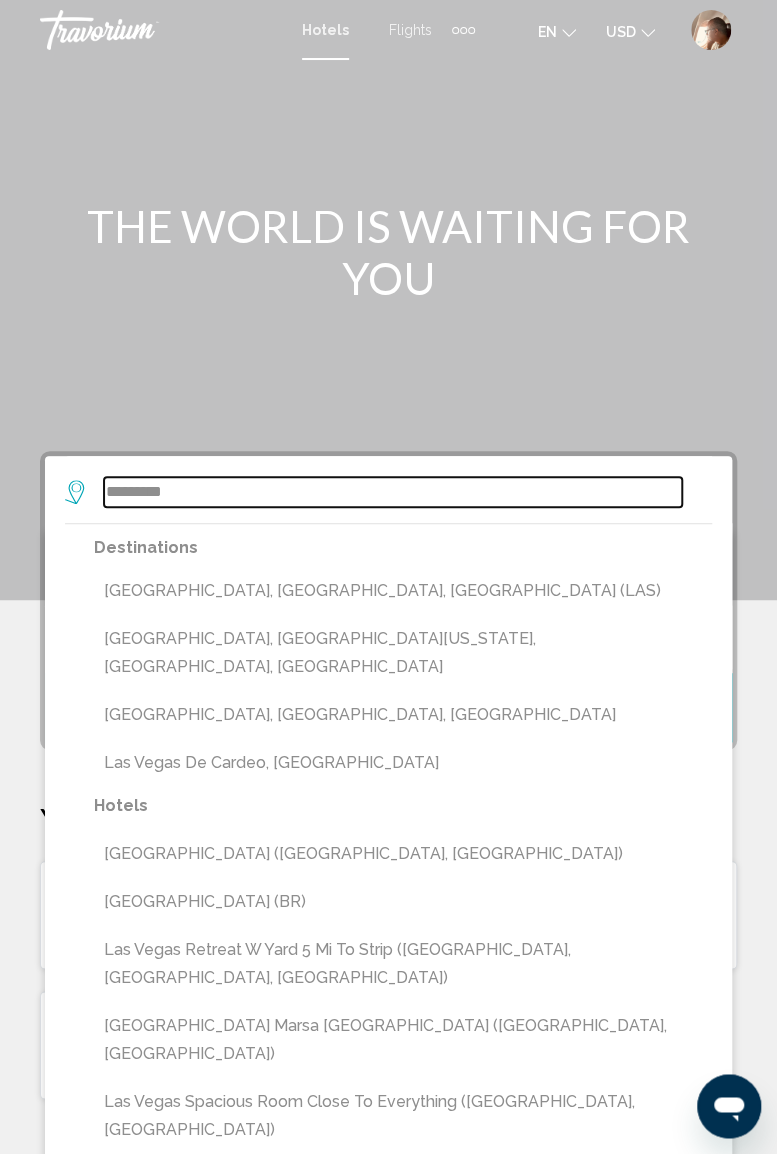 type on "**********" 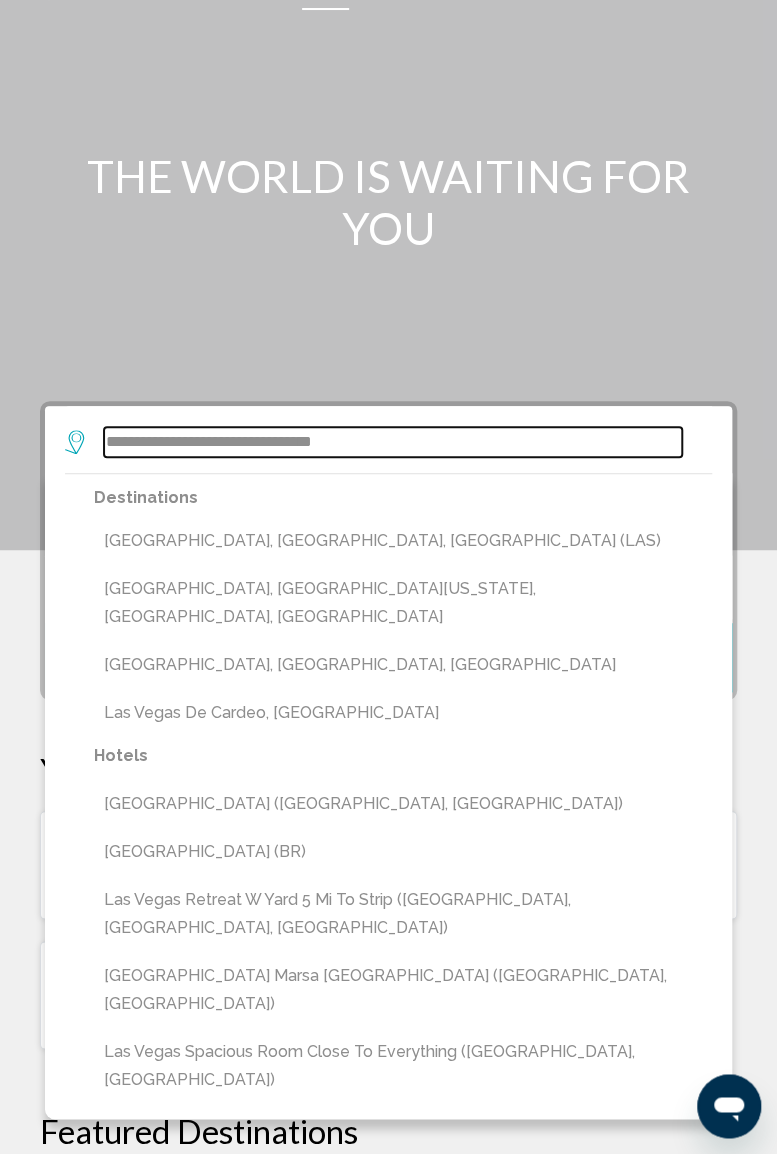 scroll, scrollTop: 58, scrollLeft: 0, axis: vertical 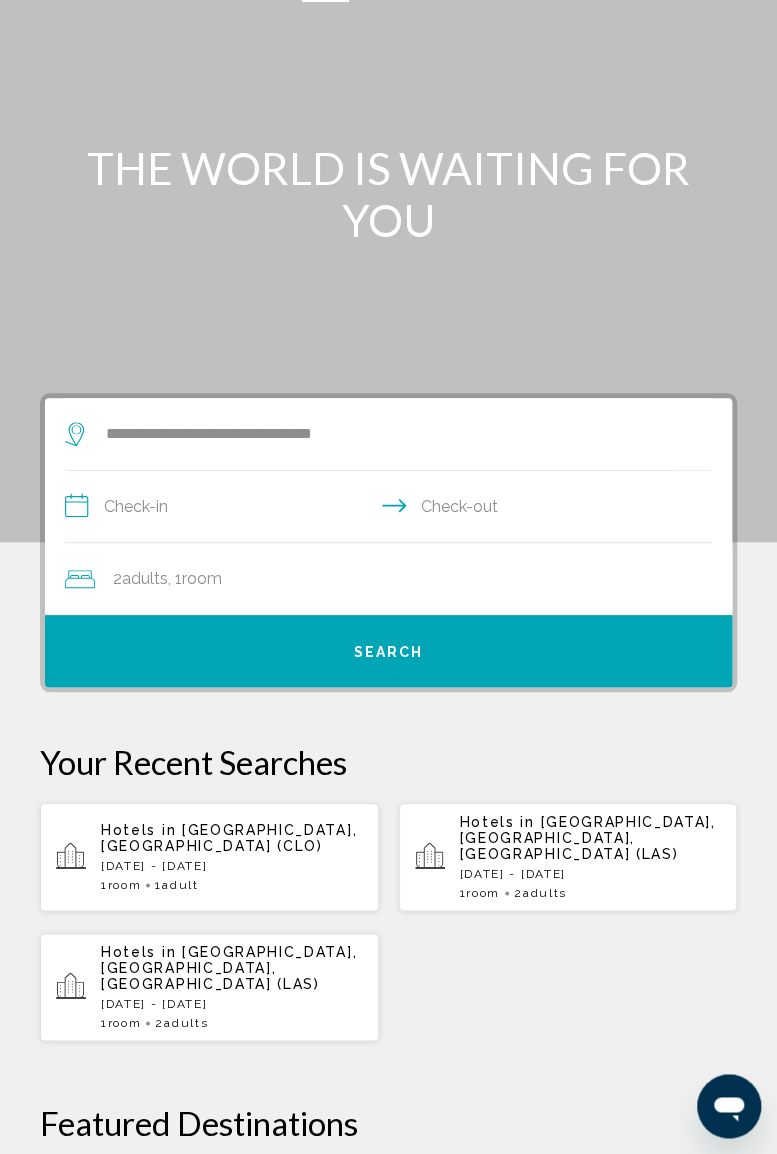 click on "**********" at bounding box center [392, 509] 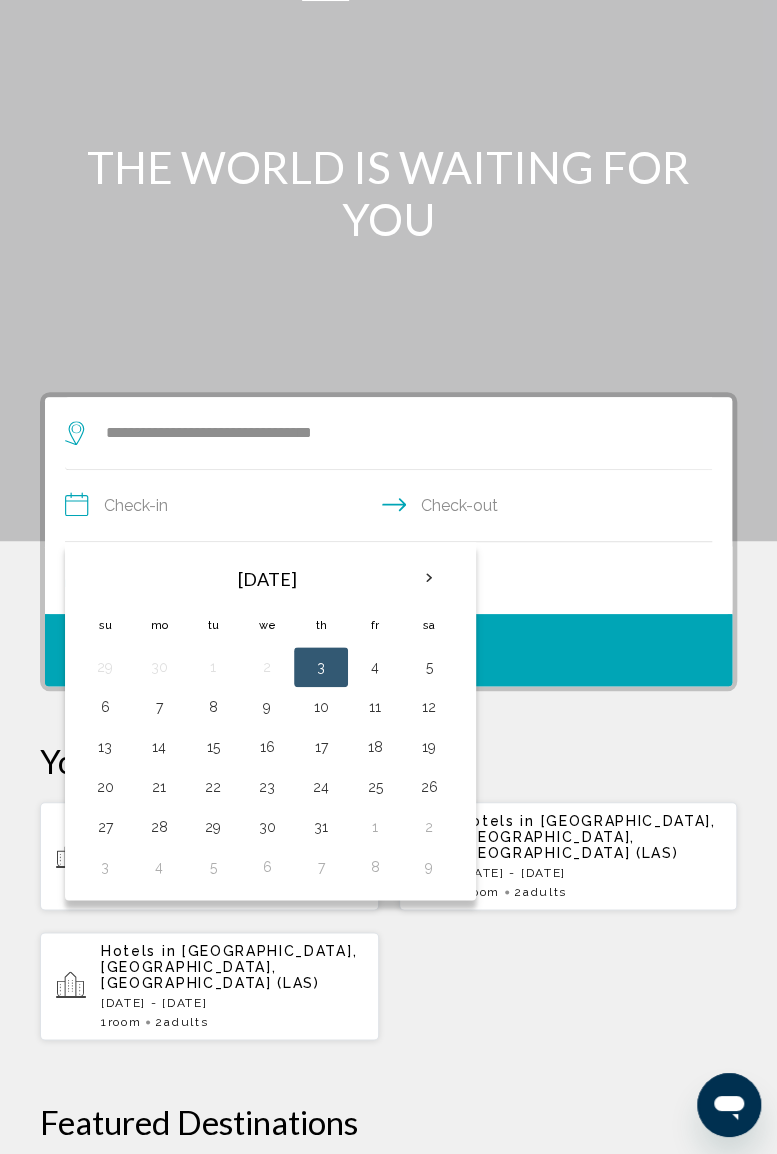 scroll, scrollTop: 58, scrollLeft: 0, axis: vertical 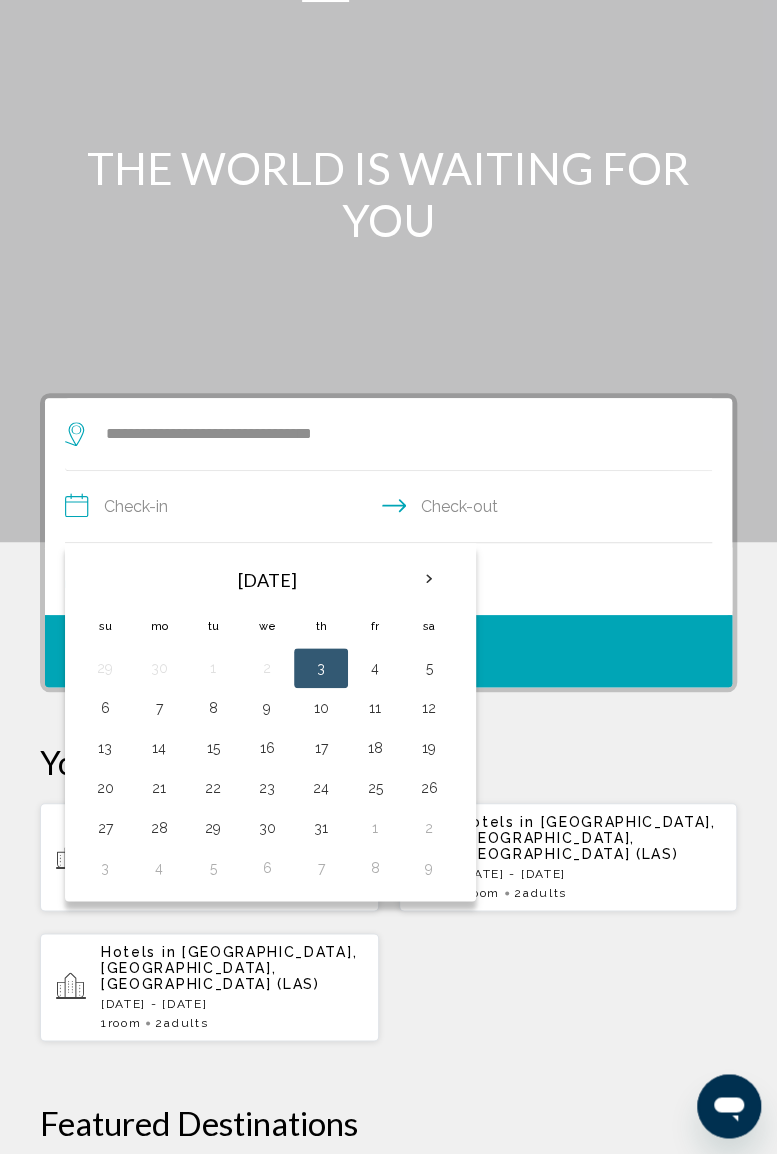 click at bounding box center [429, 579] 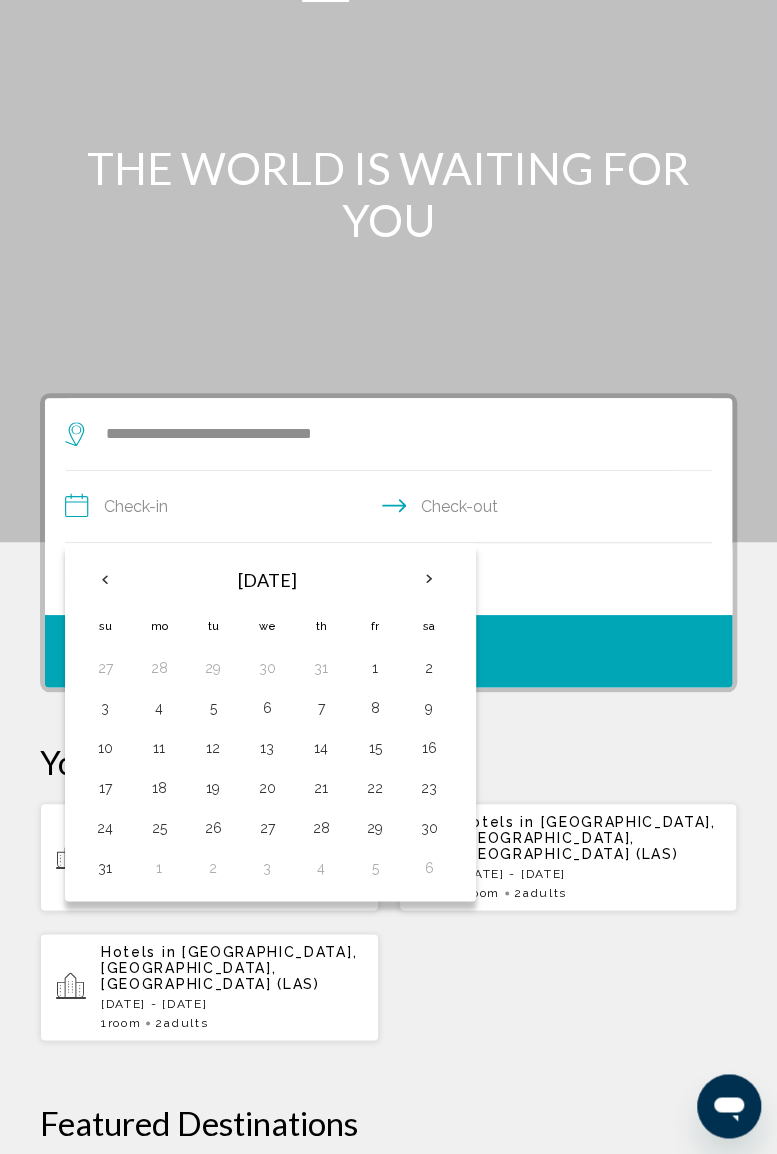 click at bounding box center [429, 579] 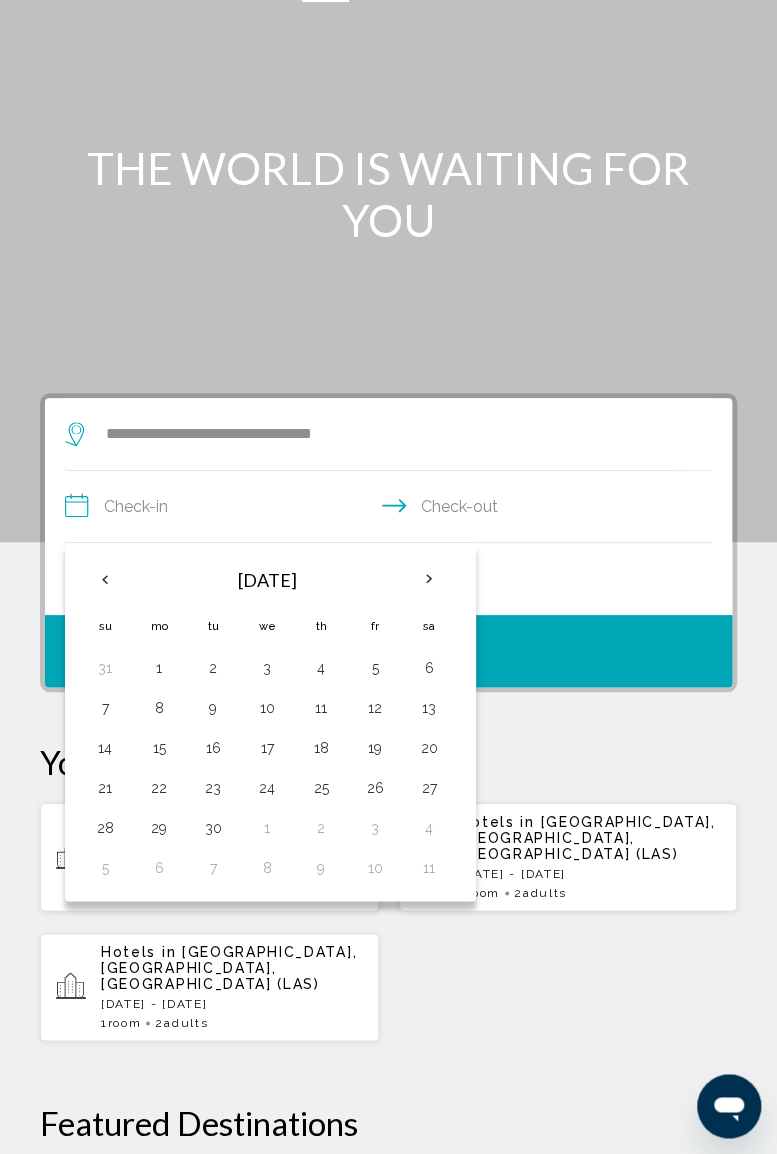 click on "7" at bounding box center (105, 708) 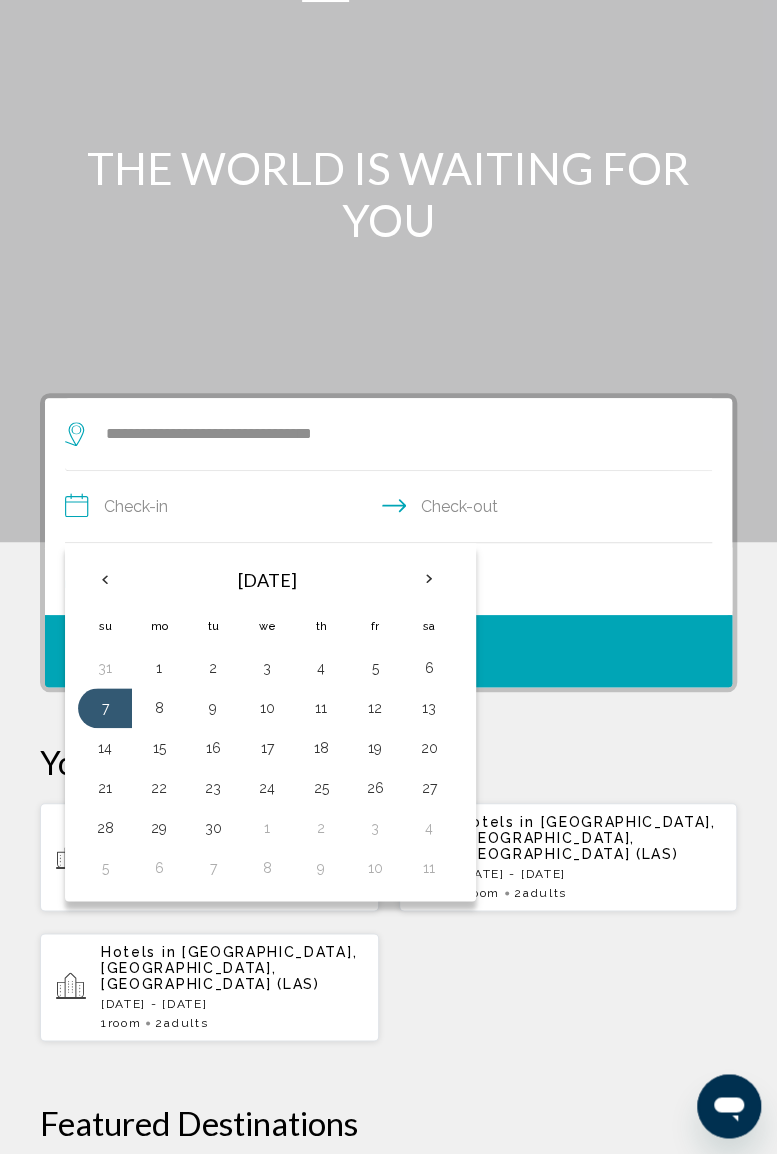 click on "[DATE]  Su Mo Tu We Th Fr Sa 31 1 2 3 4 5 6 7 8 9 10 11 12 13 14 15 16 17 18 19 20 21 22 23 24 25 26 27 28 29 30 1 2 3 4 5 6 7 8 9 10 11" at bounding box center (267, 722) 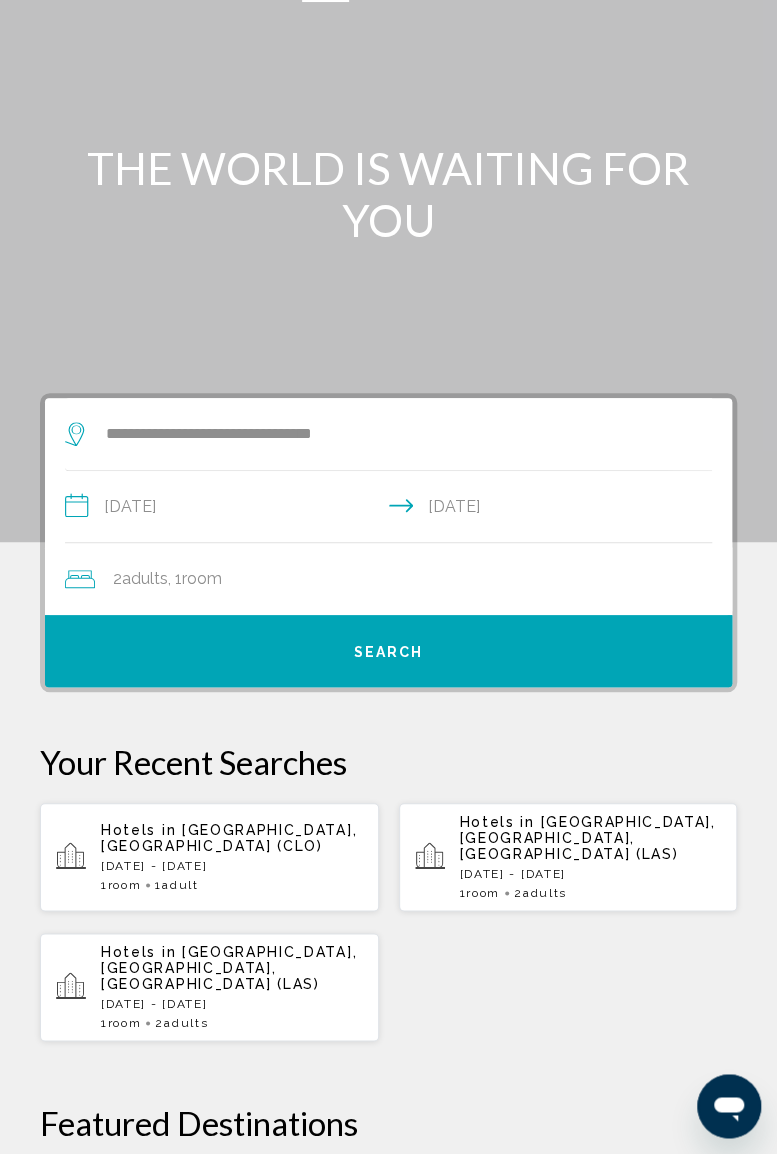 click on "2  Adult Adults , 1  Room rooms" 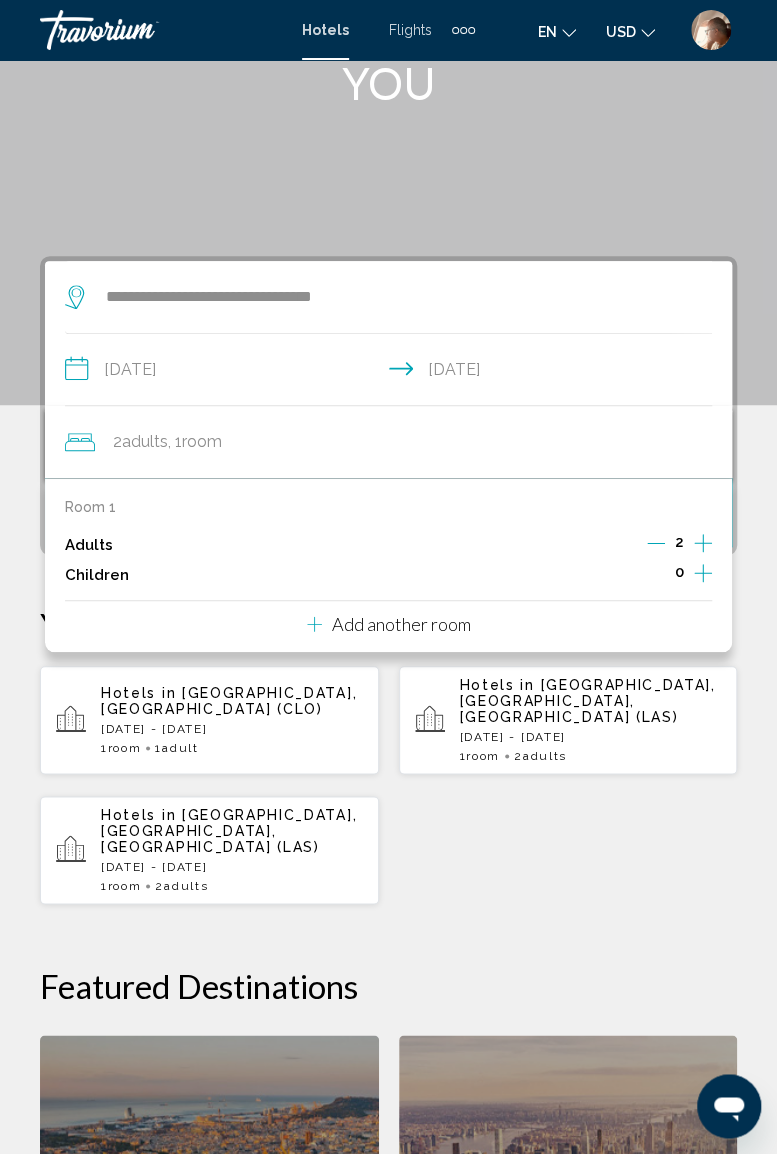 scroll, scrollTop: 193, scrollLeft: 0, axis: vertical 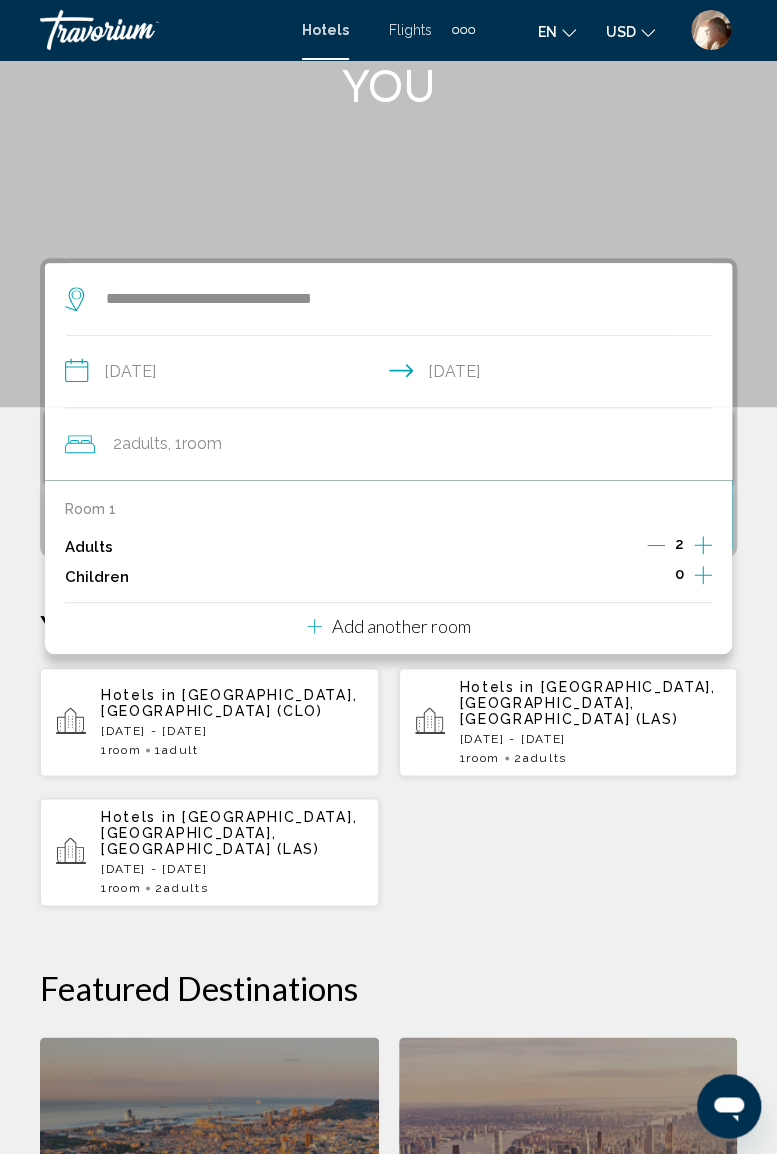 click on "Add another room" at bounding box center (401, 626) 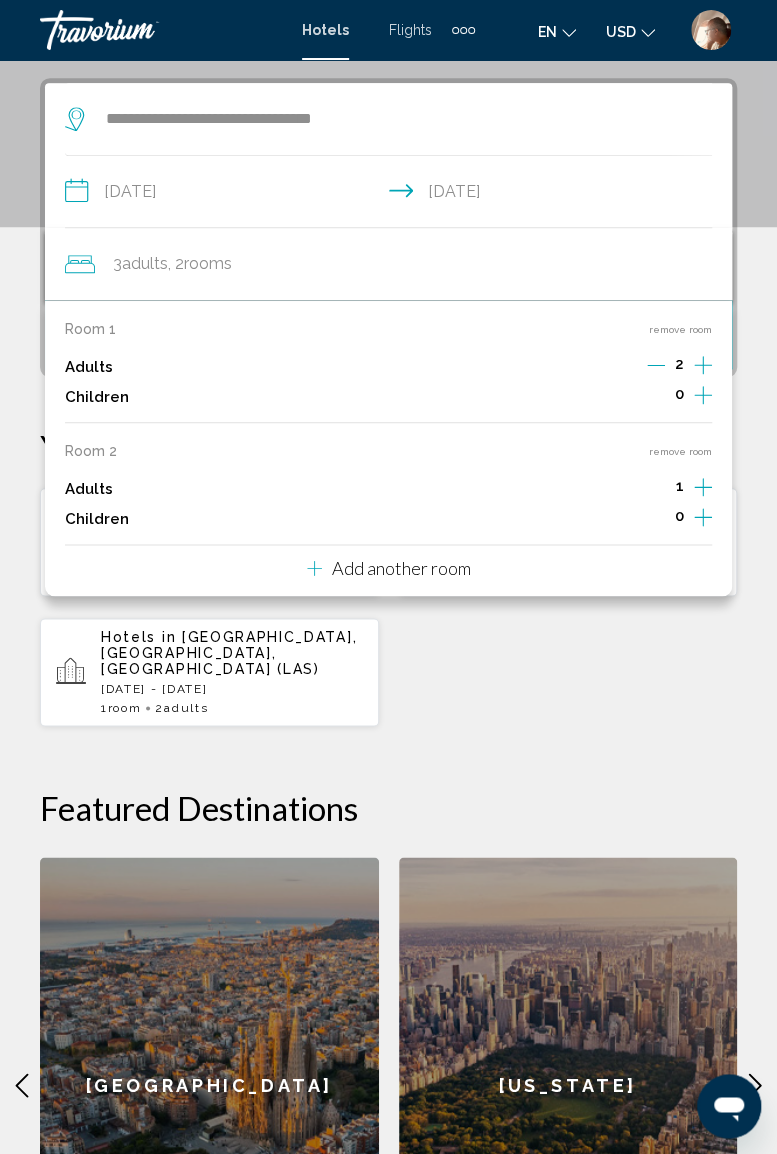 scroll, scrollTop: 386, scrollLeft: 0, axis: vertical 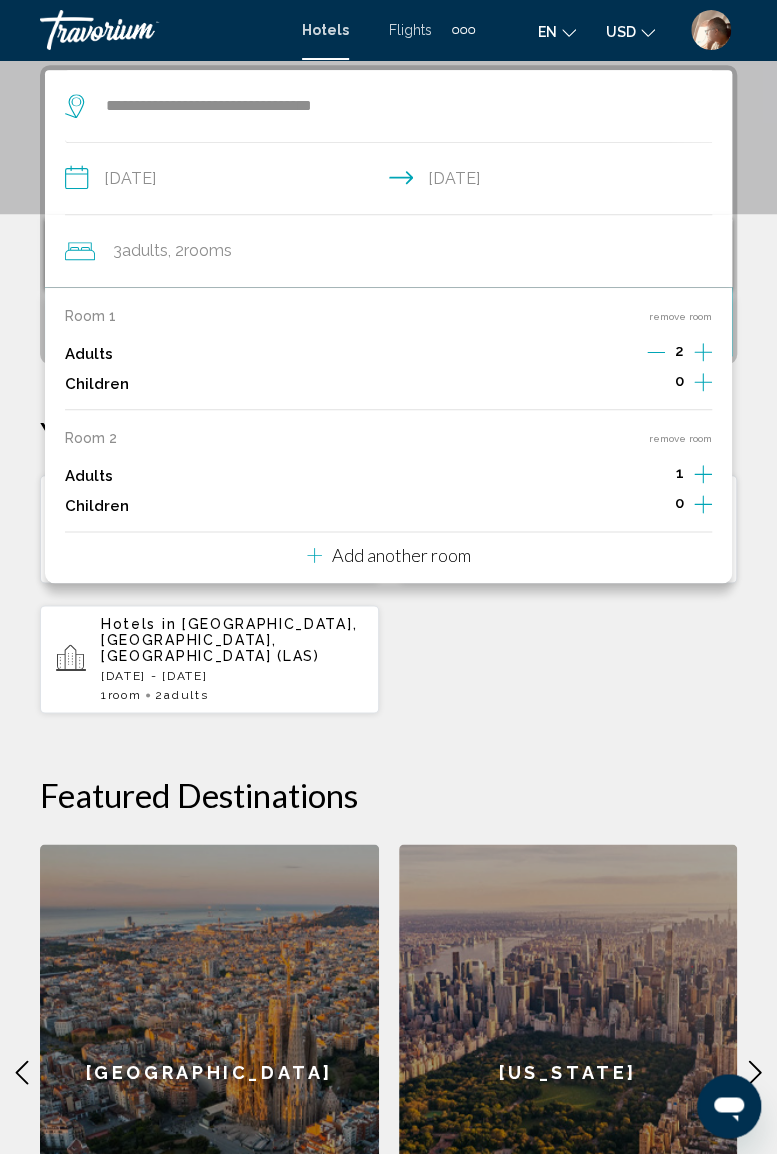 click on "Add another room" at bounding box center (401, 555) 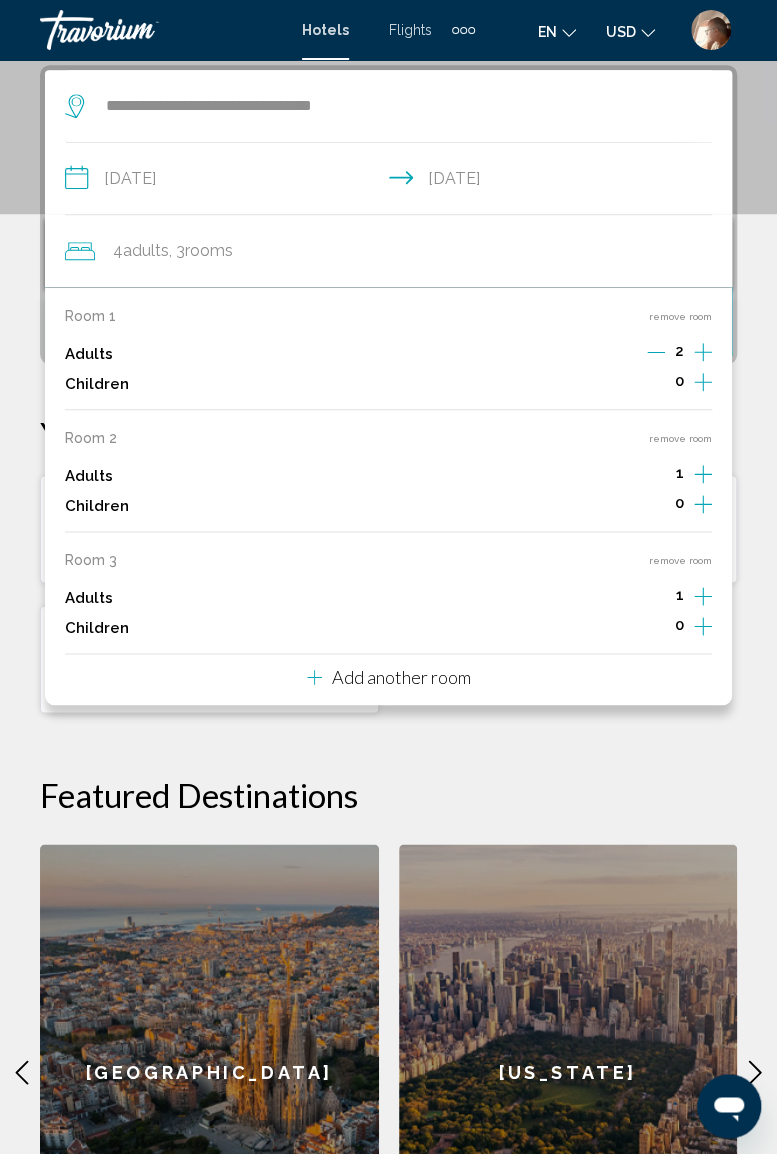 click on "Add another room" at bounding box center (401, 677) 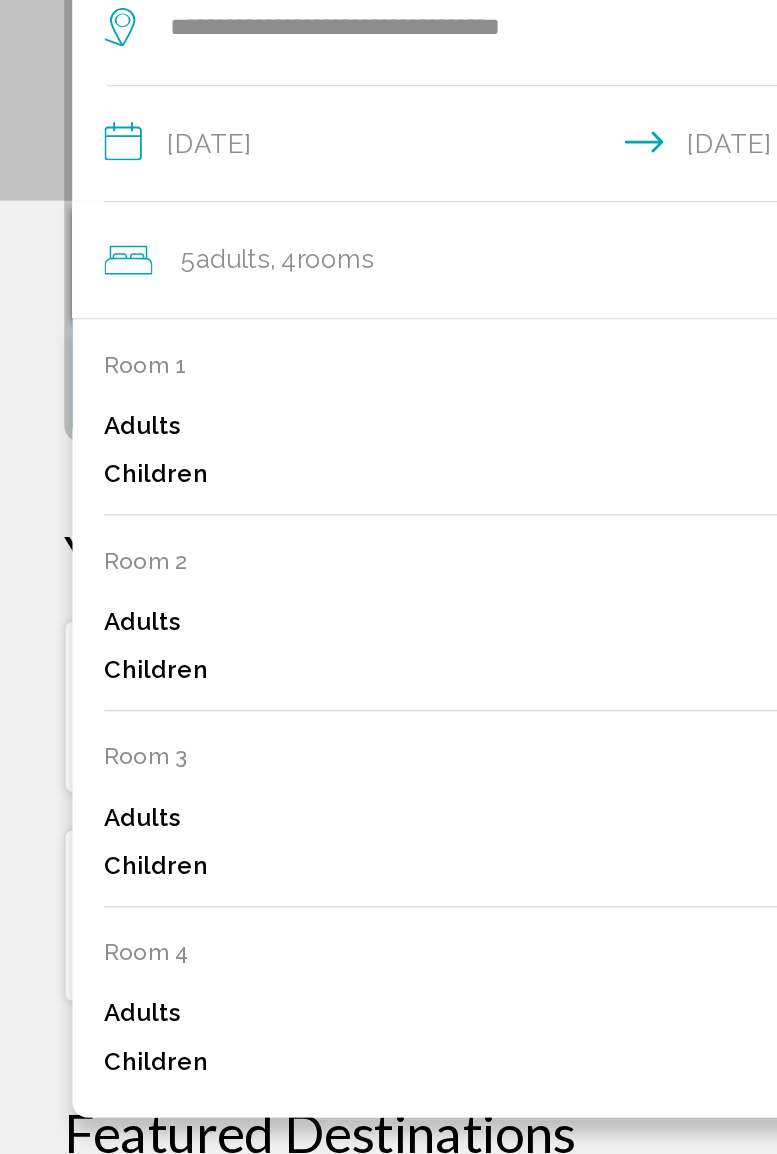 scroll, scrollTop: 382, scrollLeft: 0, axis: vertical 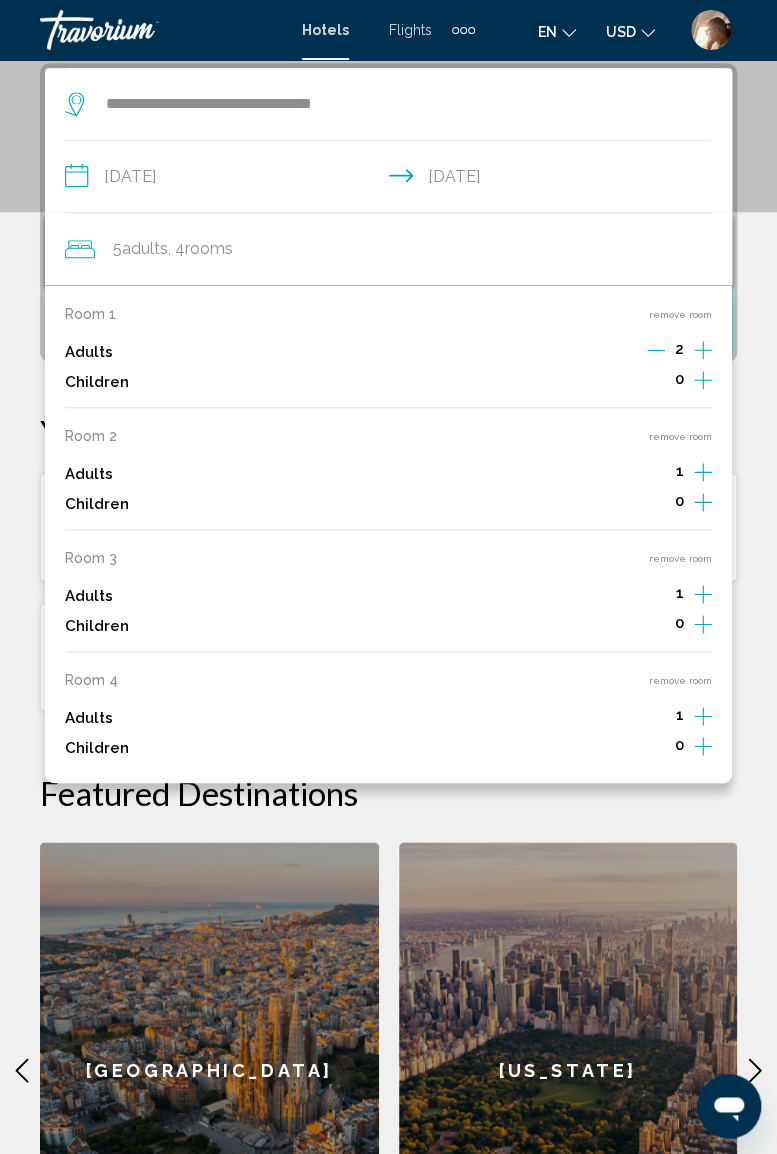 click on "remove room" at bounding box center [680, 680] 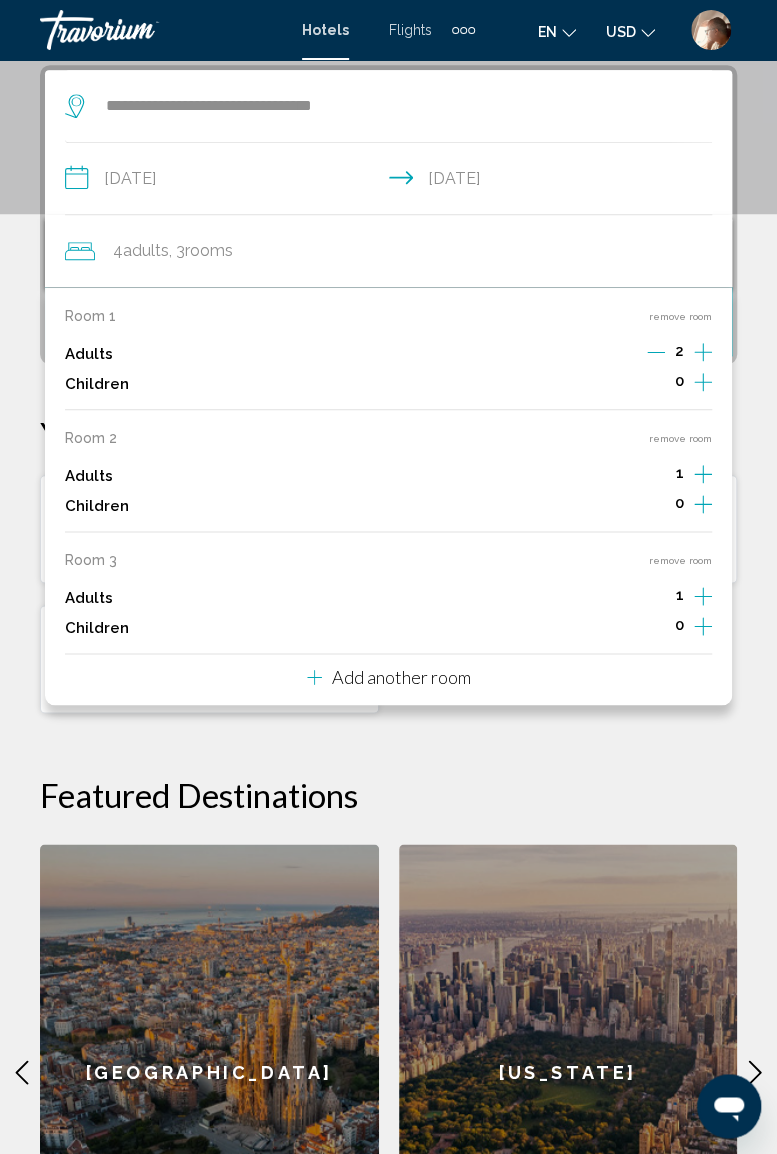 click on "remove room" at bounding box center (680, 560) 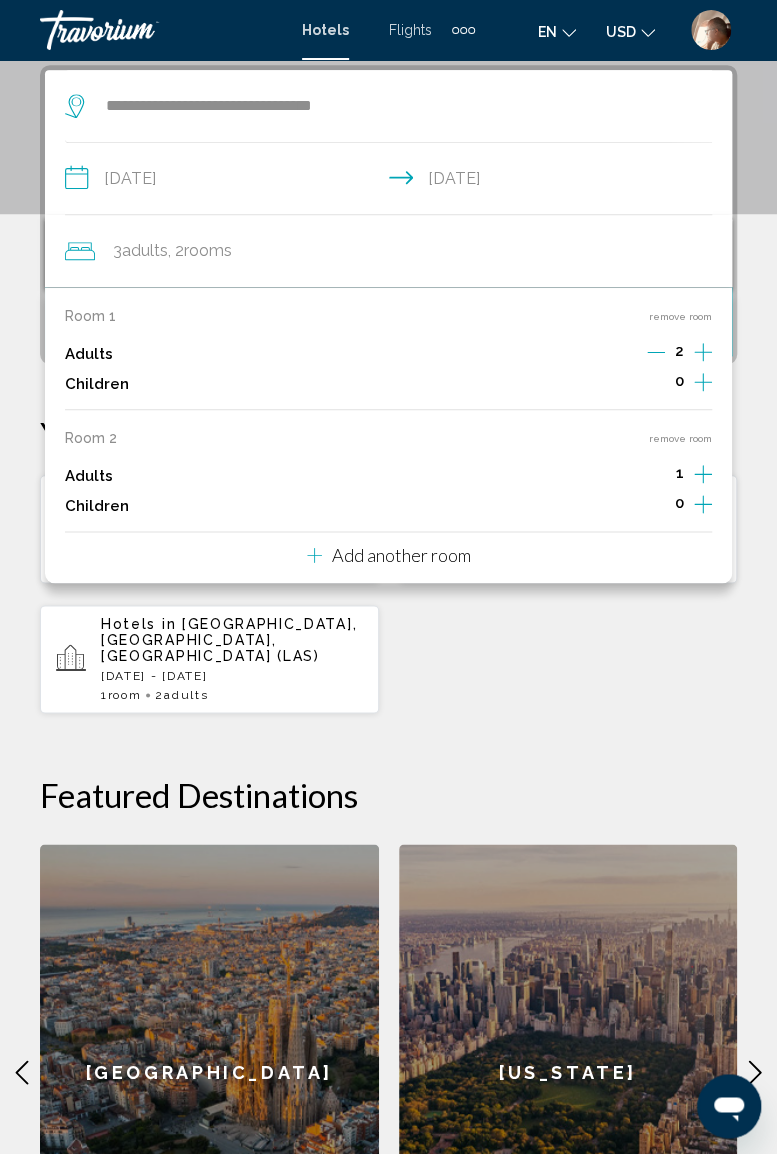 click on "remove room" at bounding box center (680, 438) 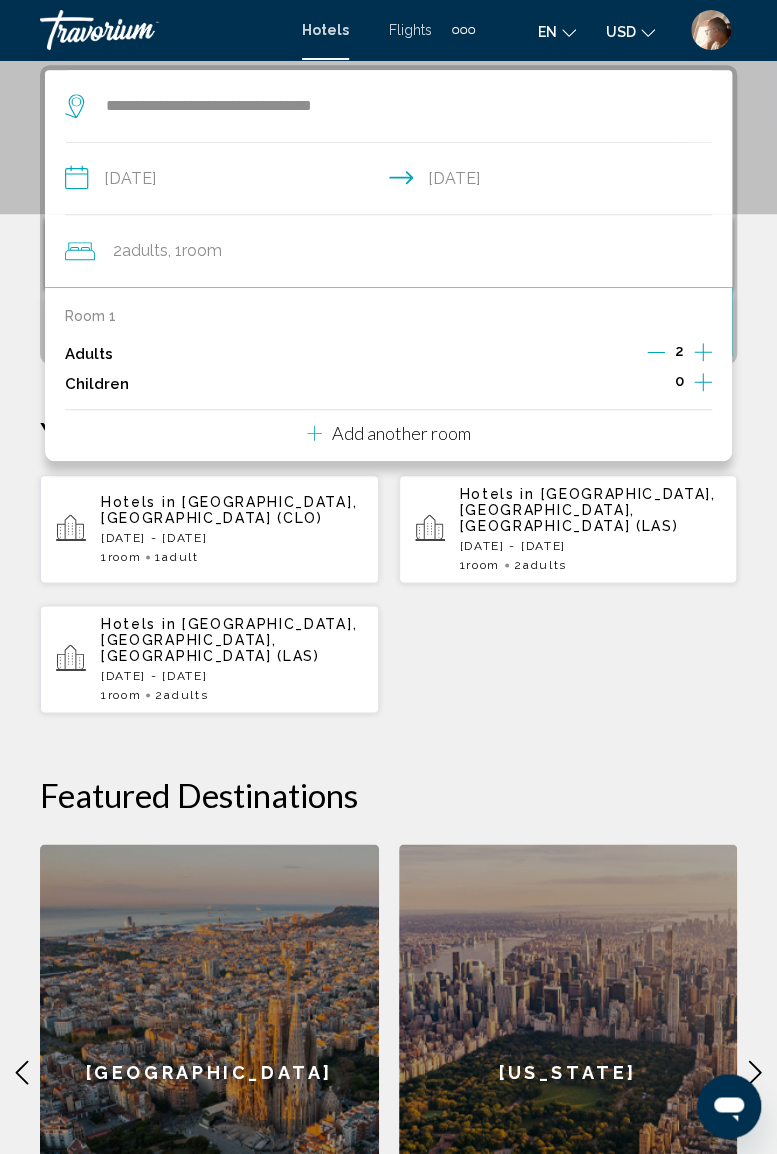 click on "Hotels in    [GEOGRAPHIC_DATA], [GEOGRAPHIC_DATA] (CLO)  [DATE] - [DATE]  1  Room rooms 1  Adult Adults
Hotels in    [GEOGRAPHIC_DATA], [GEOGRAPHIC_DATA], [GEOGRAPHIC_DATA] (LAS)  [DATE] - [DATE]  1  Room rooms 2  Adult Adults
1  2" at bounding box center (388, 594) 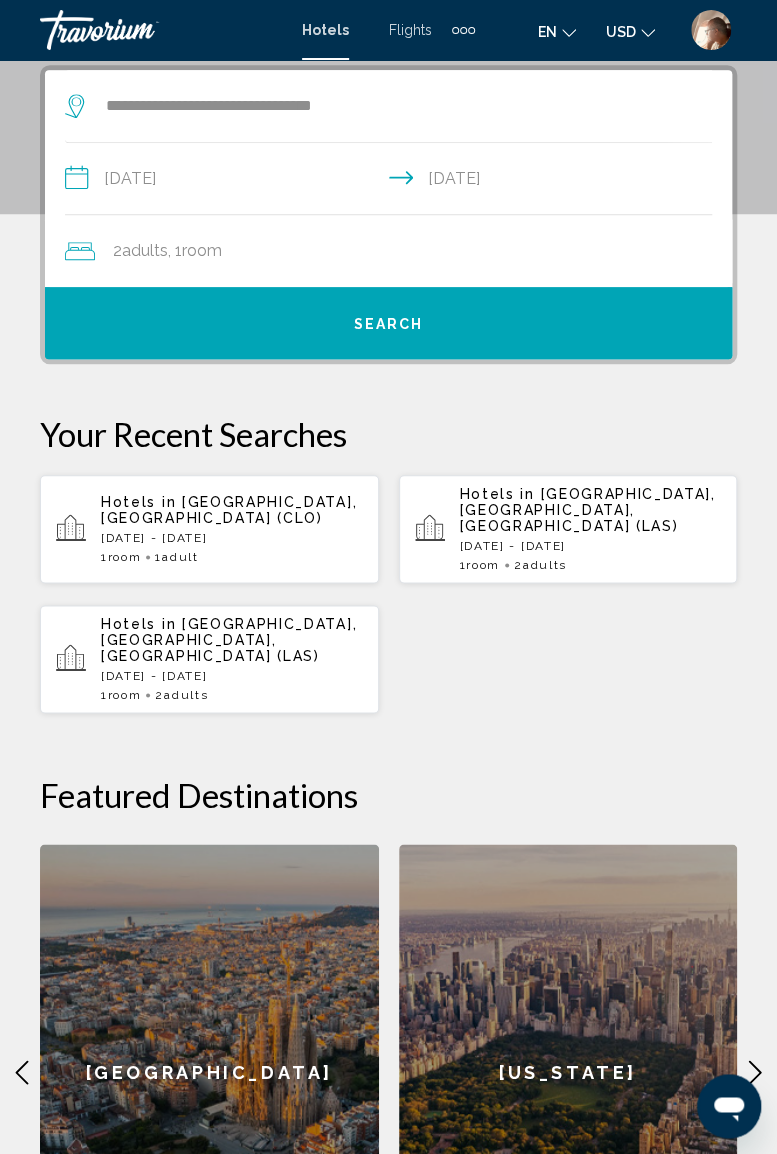 click on "Search" at bounding box center [388, 323] 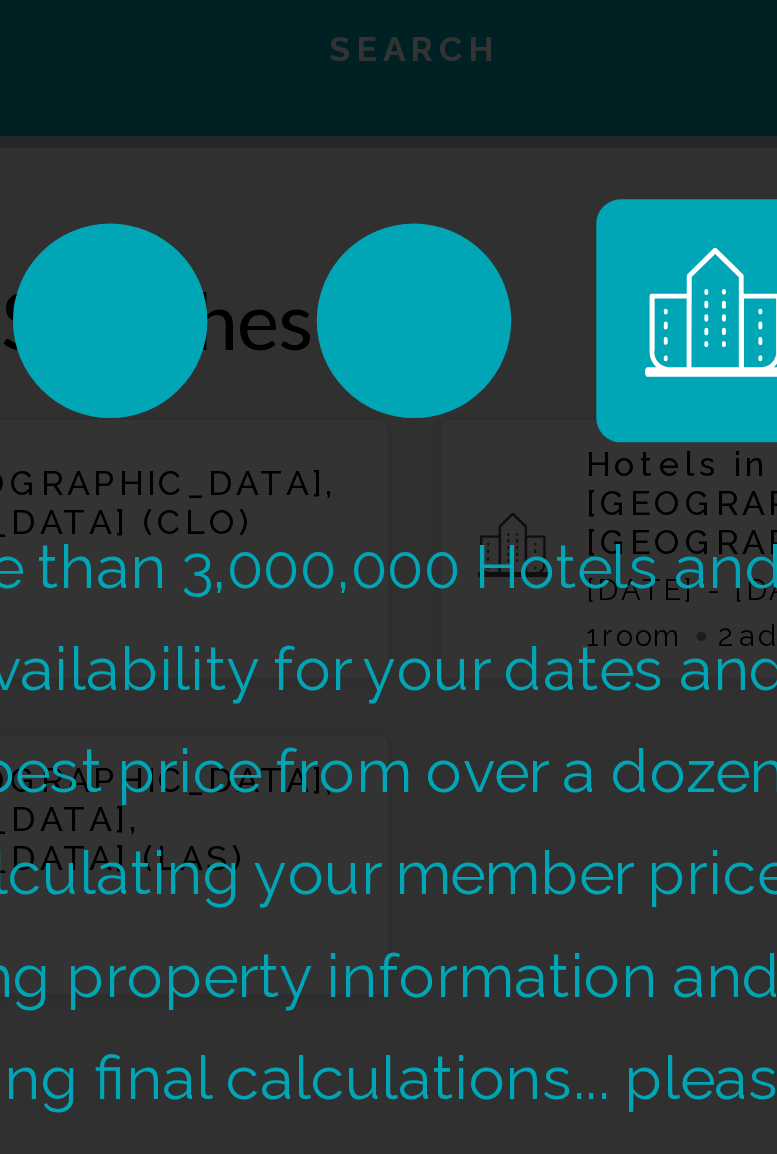 scroll, scrollTop: 385, scrollLeft: 0, axis: vertical 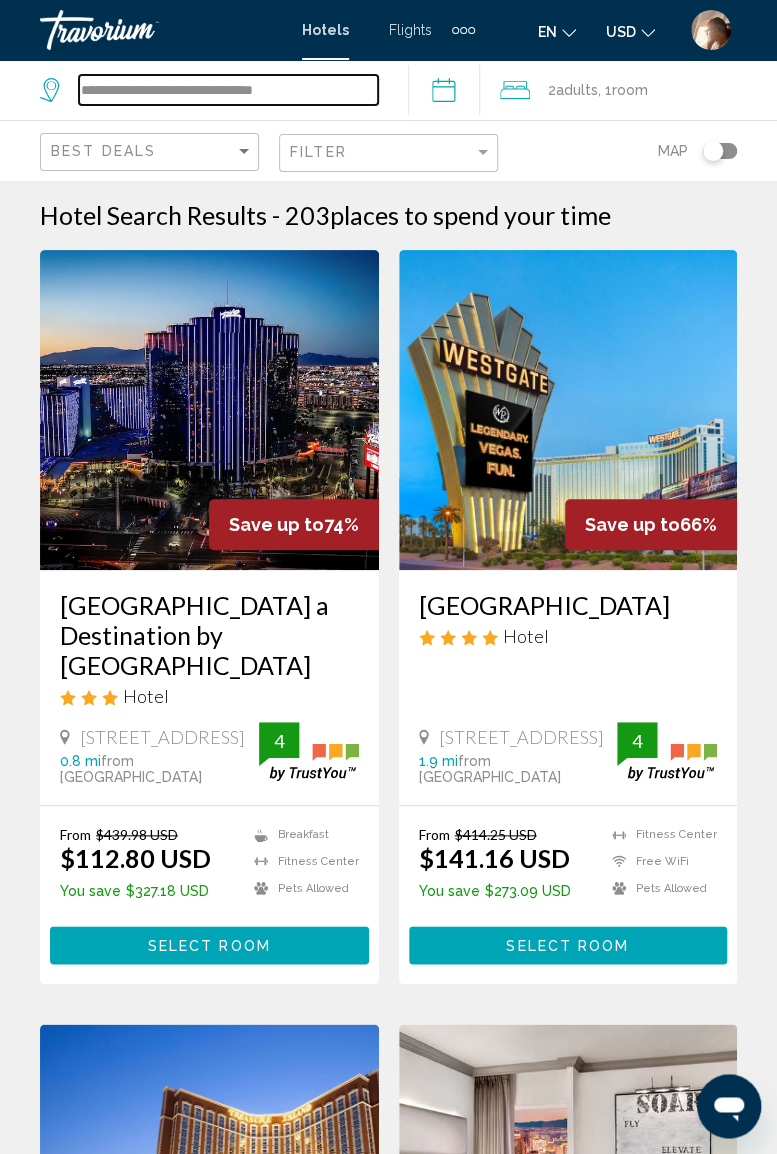 click on "**********" at bounding box center [228, 90] 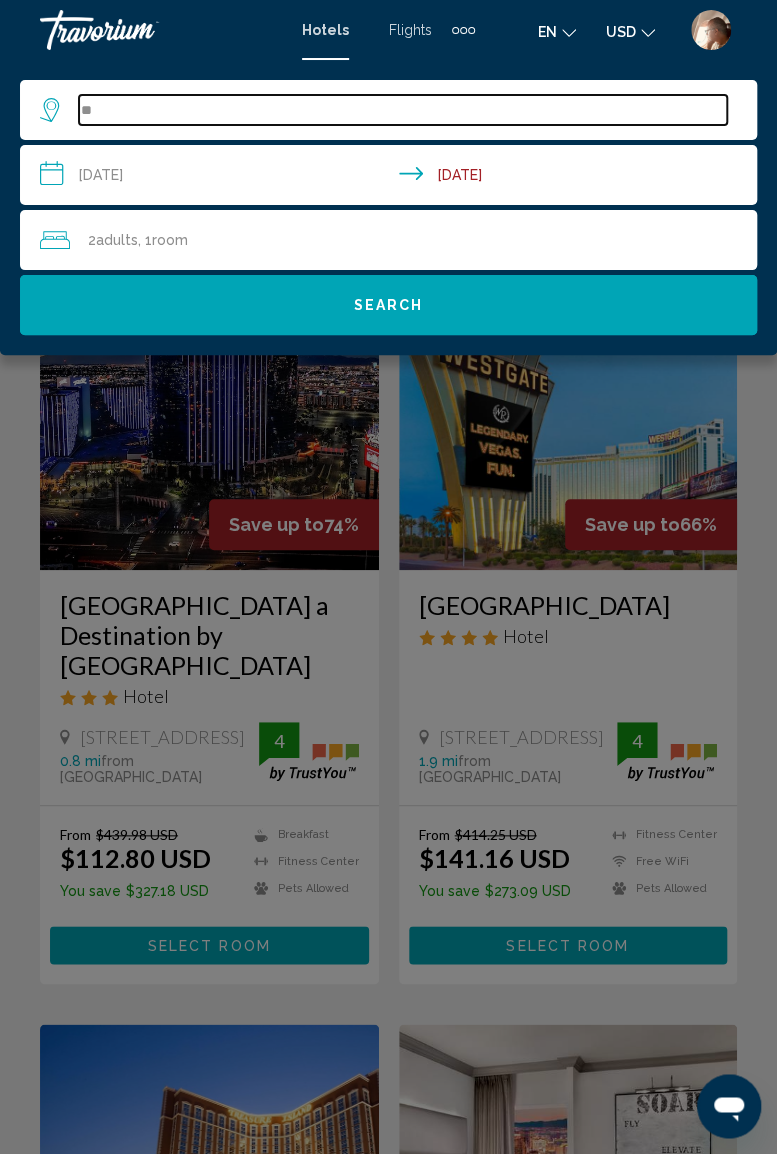 type on "*" 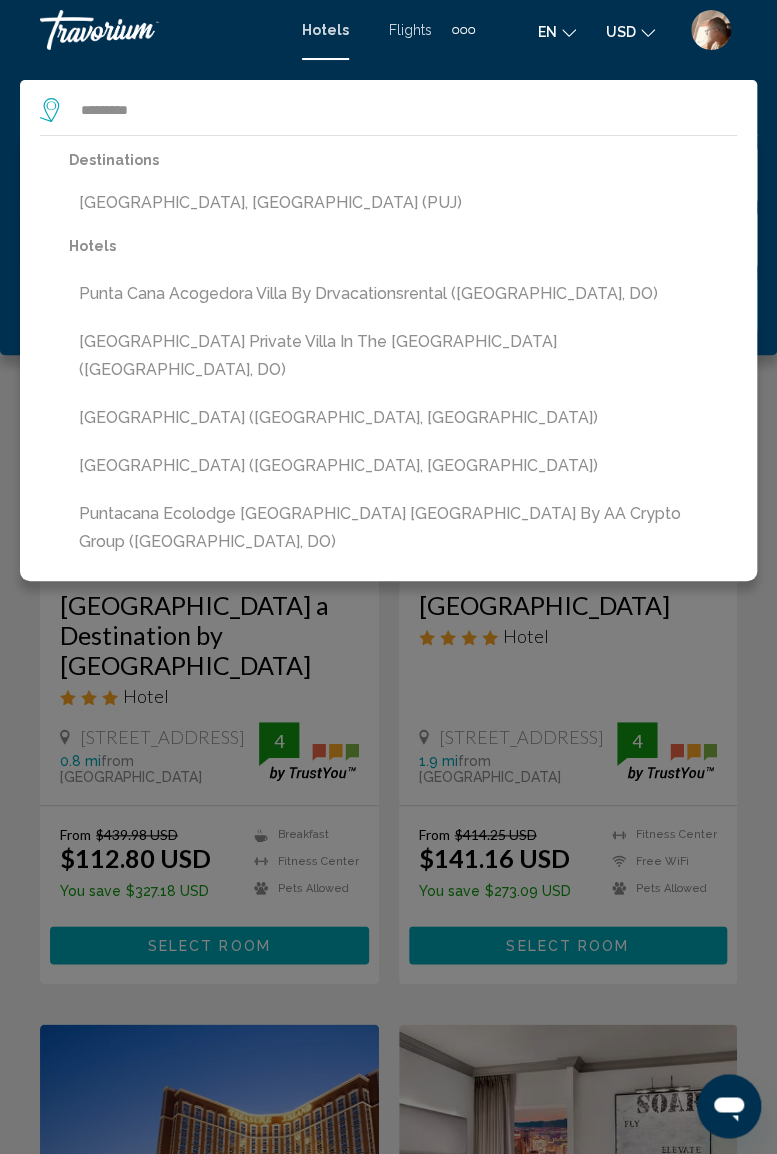 click on "[GEOGRAPHIC_DATA], [GEOGRAPHIC_DATA] (PUJ)" at bounding box center (403, 203) 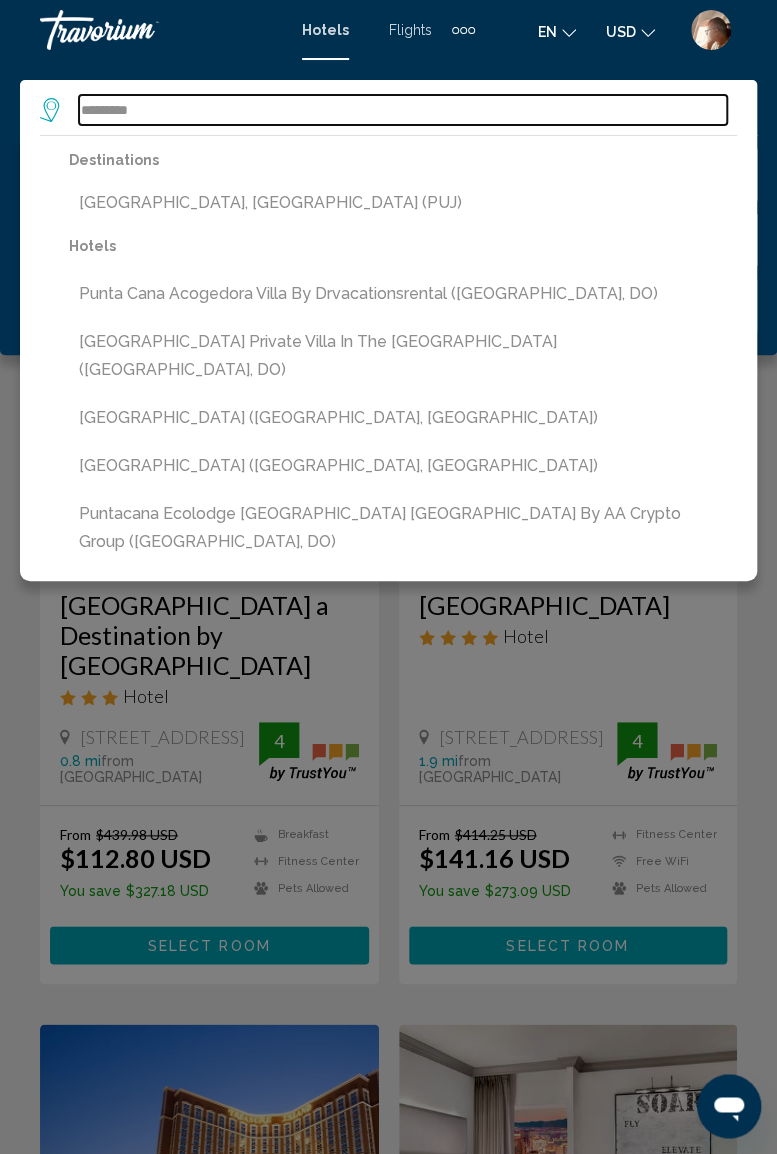 type on "**********" 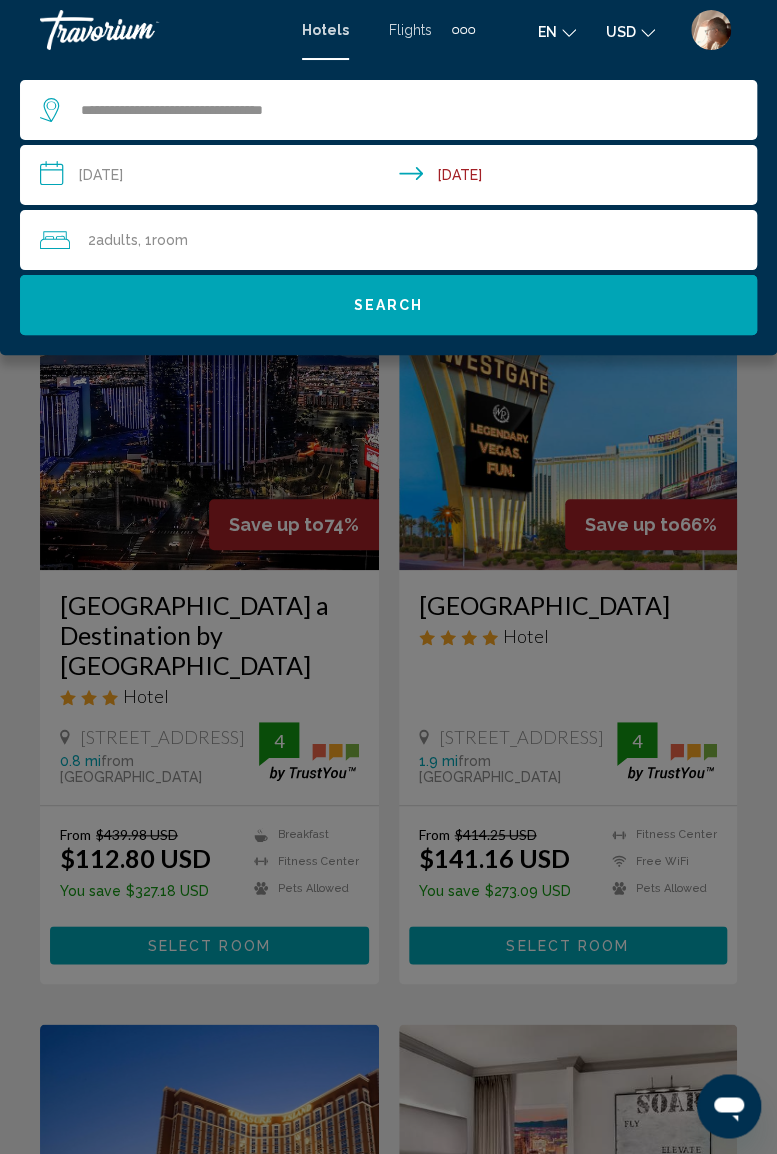 click on "**********" at bounding box center [392, 178] 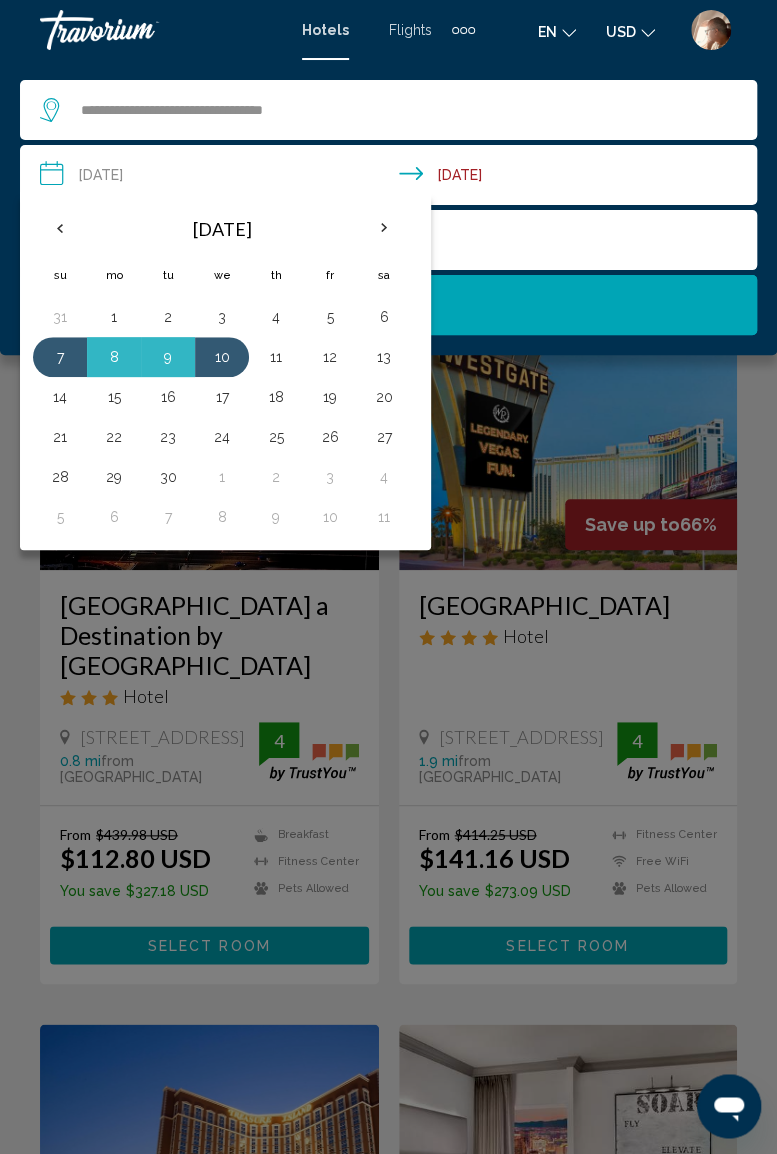 click at bounding box center [60, 228] 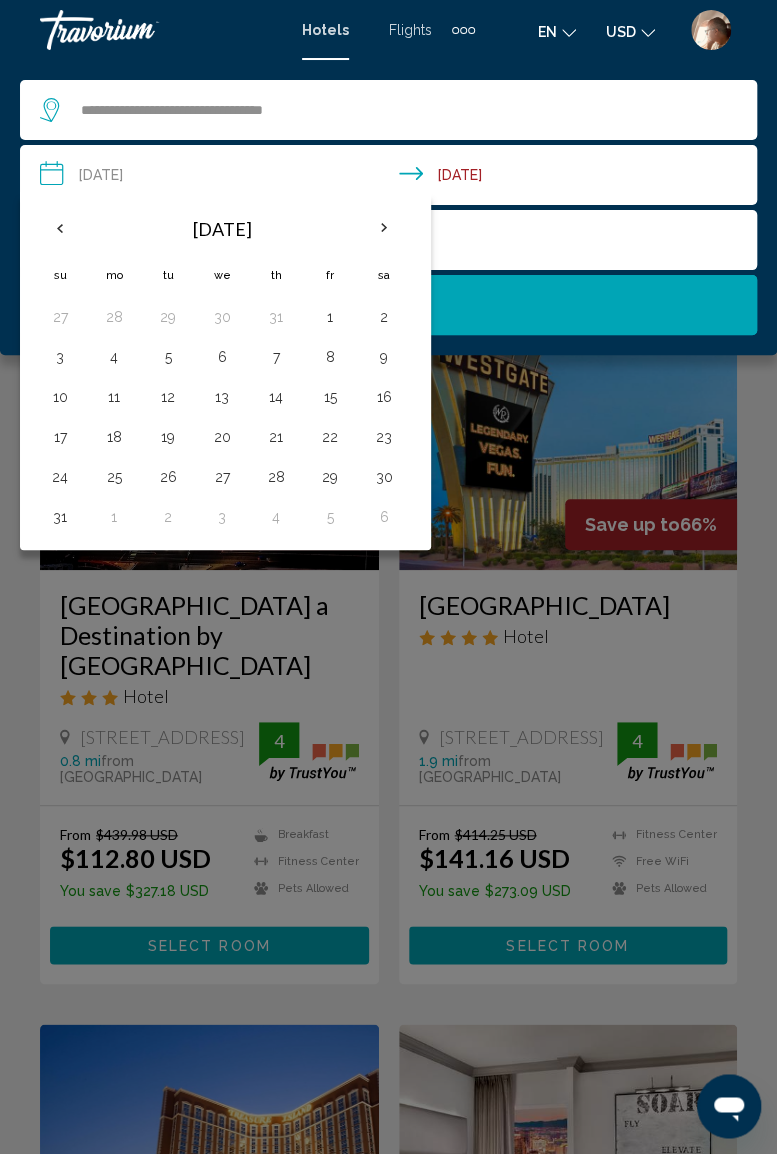 click on "31" at bounding box center [60, 517] 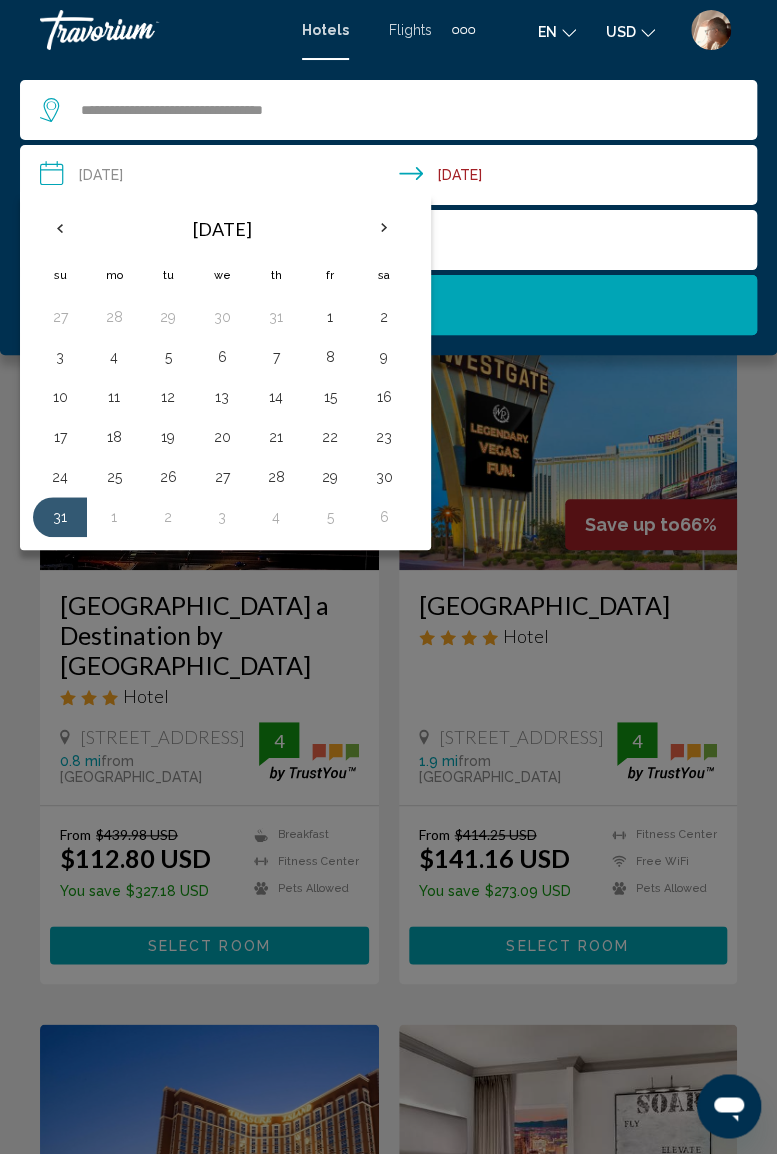 click at bounding box center (384, 228) 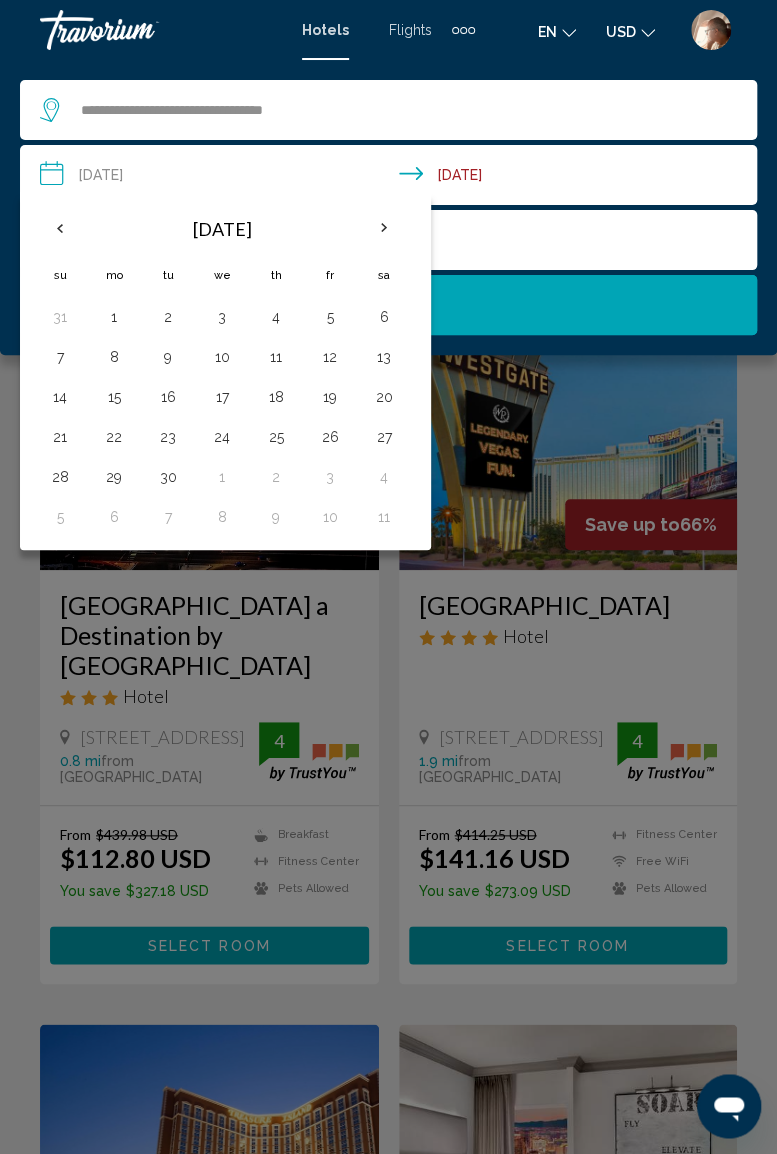 click on "7" at bounding box center (60, 357) 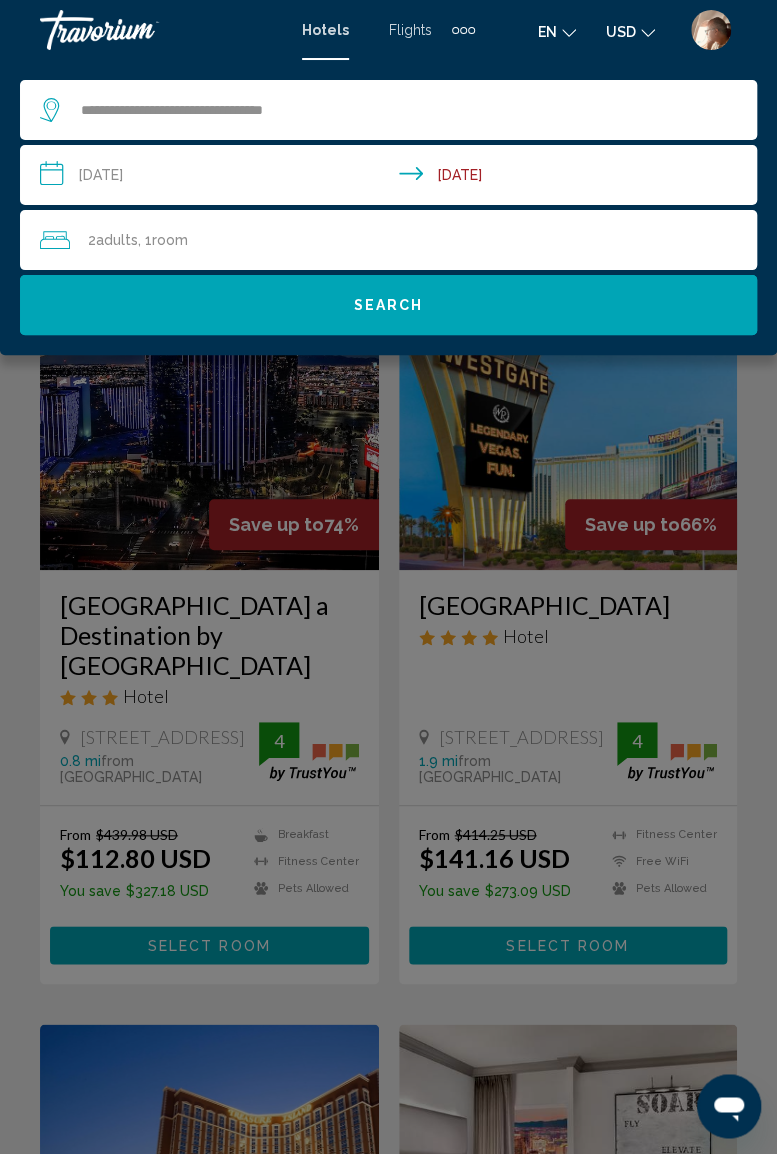 click on "Search" 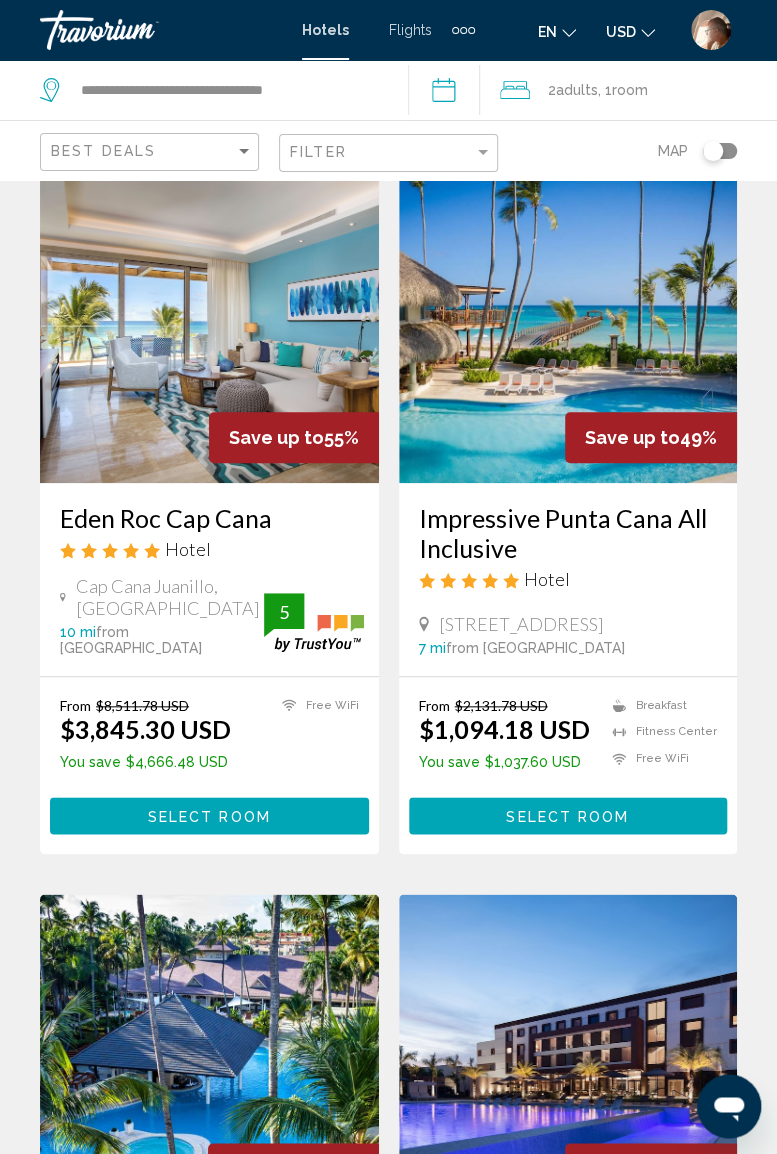 scroll, scrollTop: 0, scrollLeft: 0, axis: both 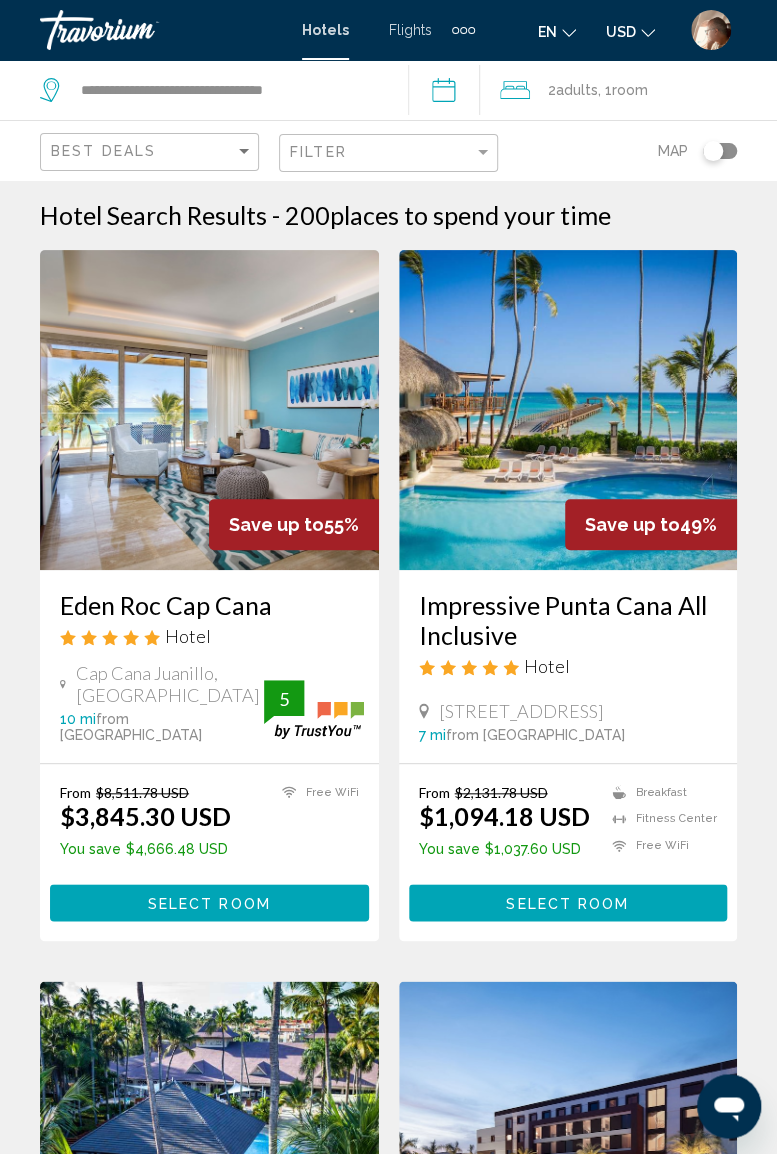 click at bounding box center (140, 30) 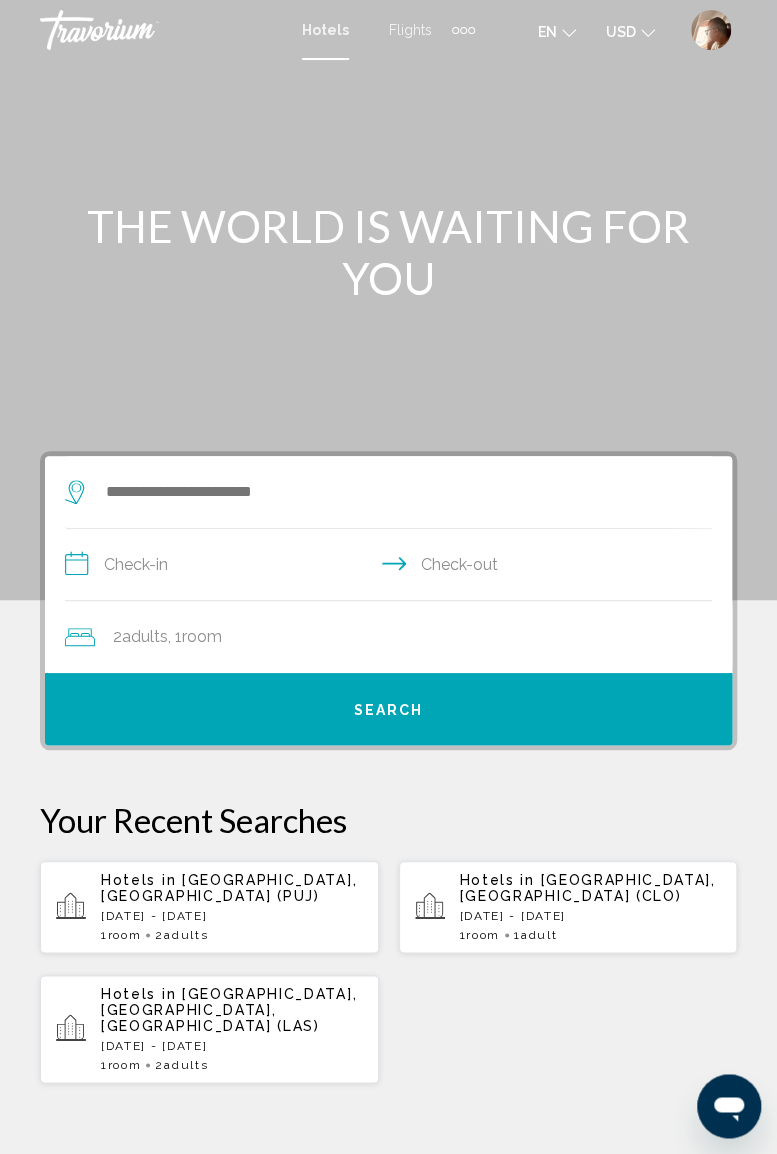 click at bounding box center (393, 492) 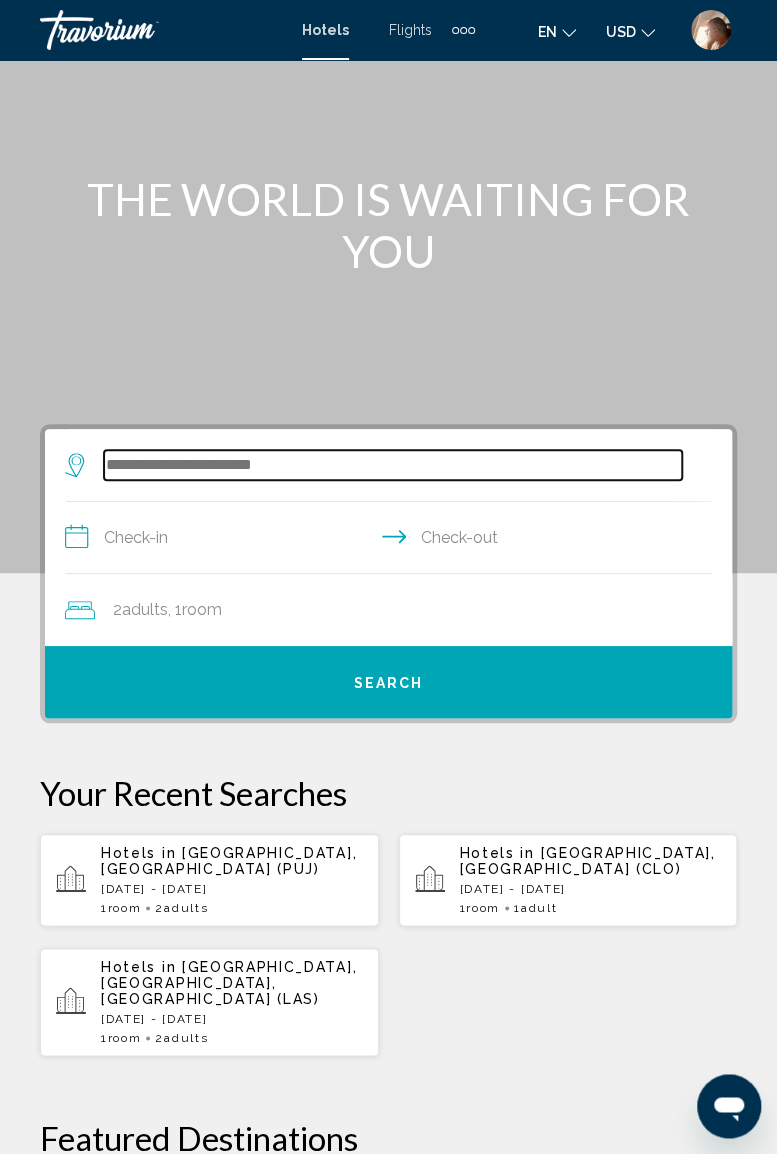 scroll, scrollTop: 0, scrollLeft: 0, axis: both 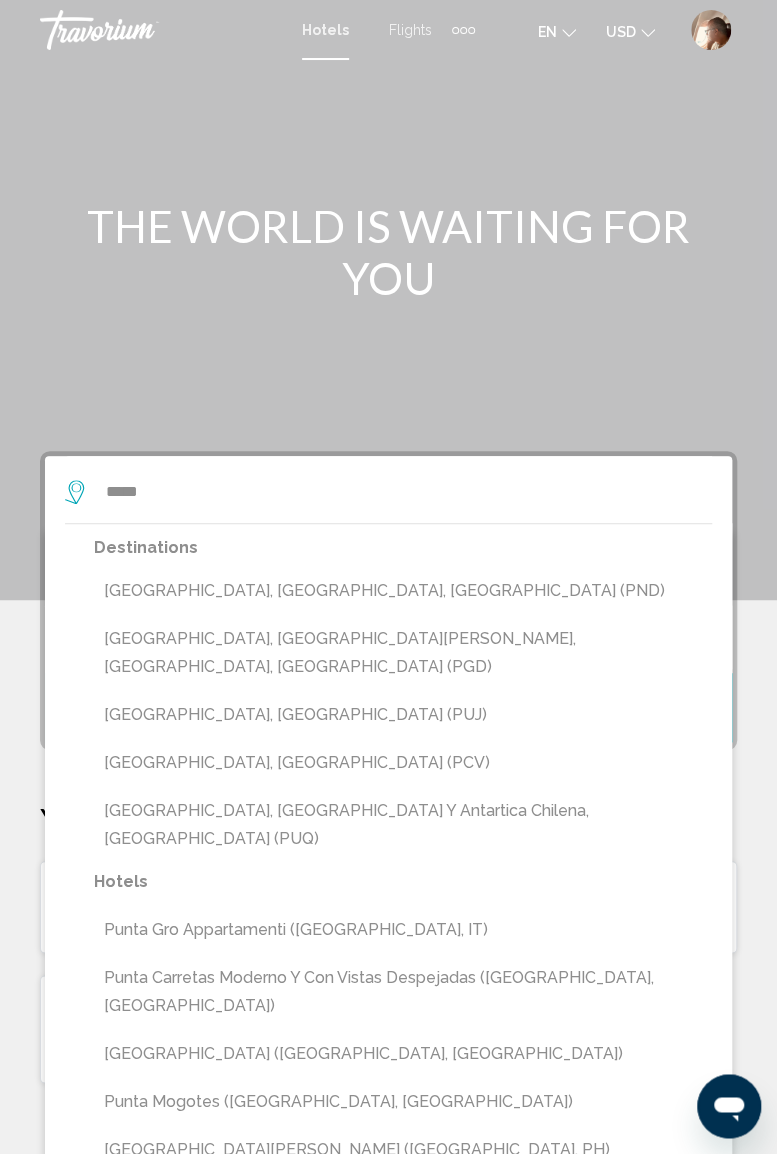 click on "[GEOGRAPHIC_DATA], [GEOGRAPHIC_DATA] (PUJ)" at bounding box center [403, 715] 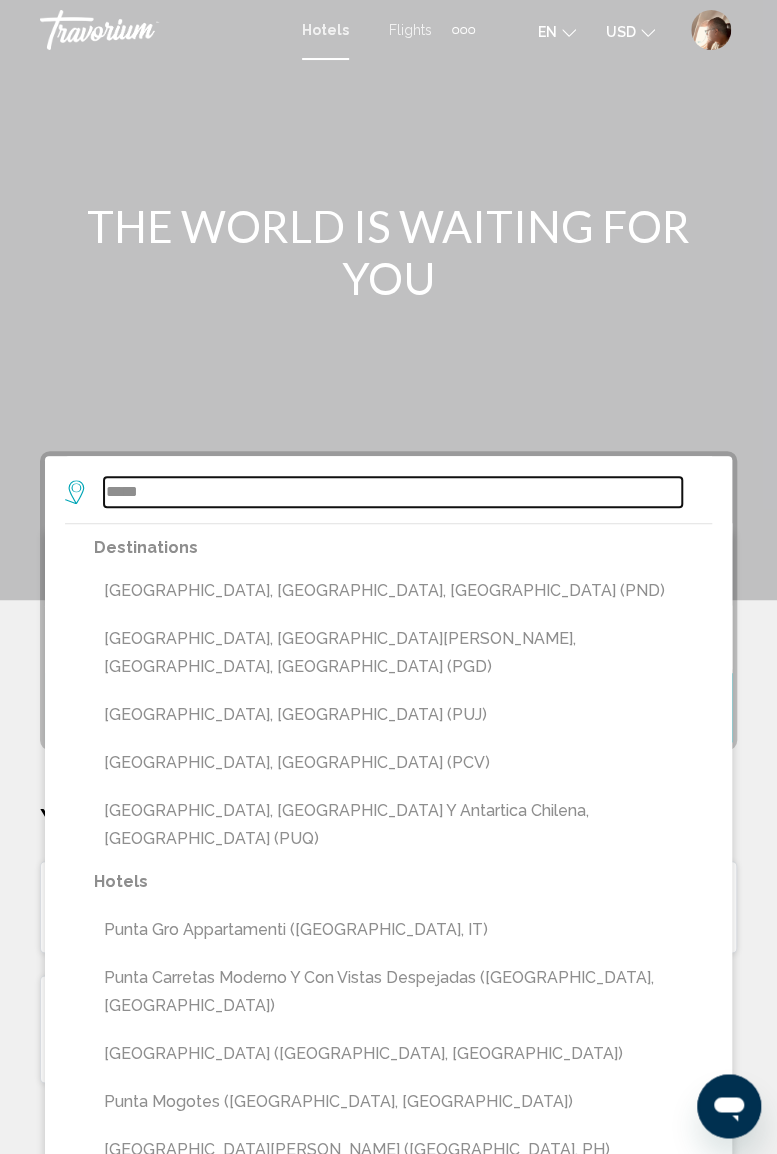 type on "**********" 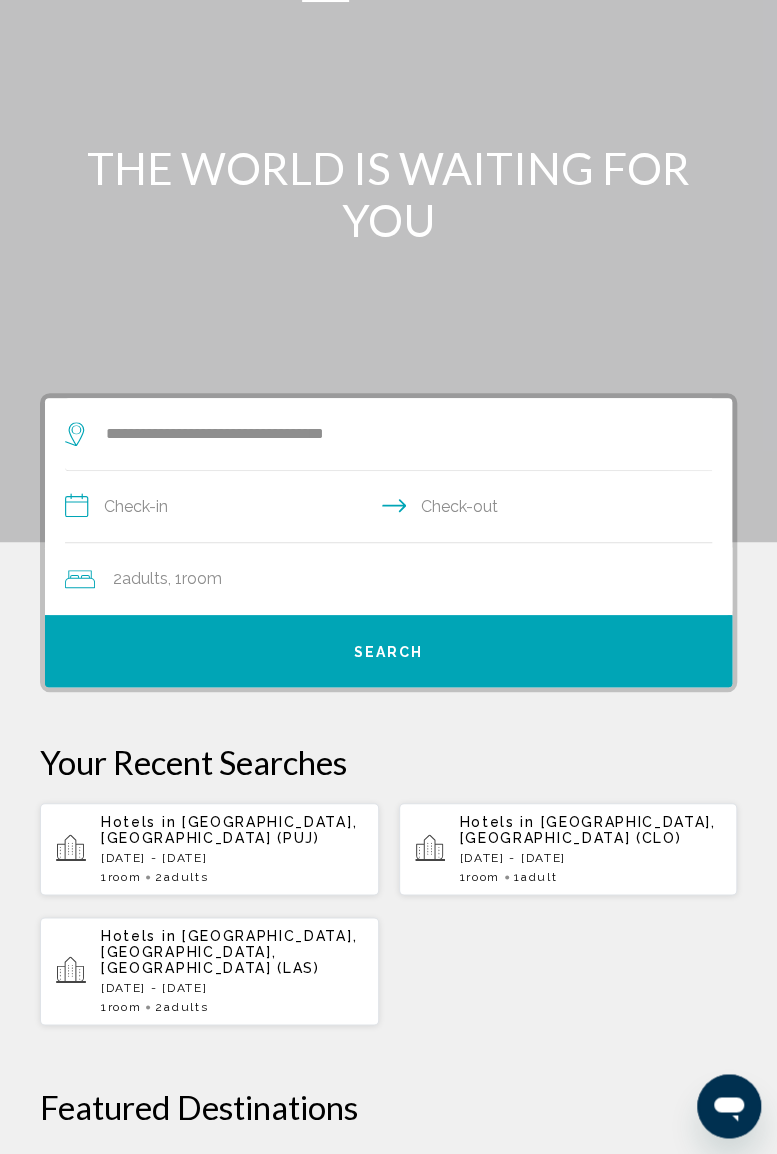click on "**********" at bounding box center (392, 509) 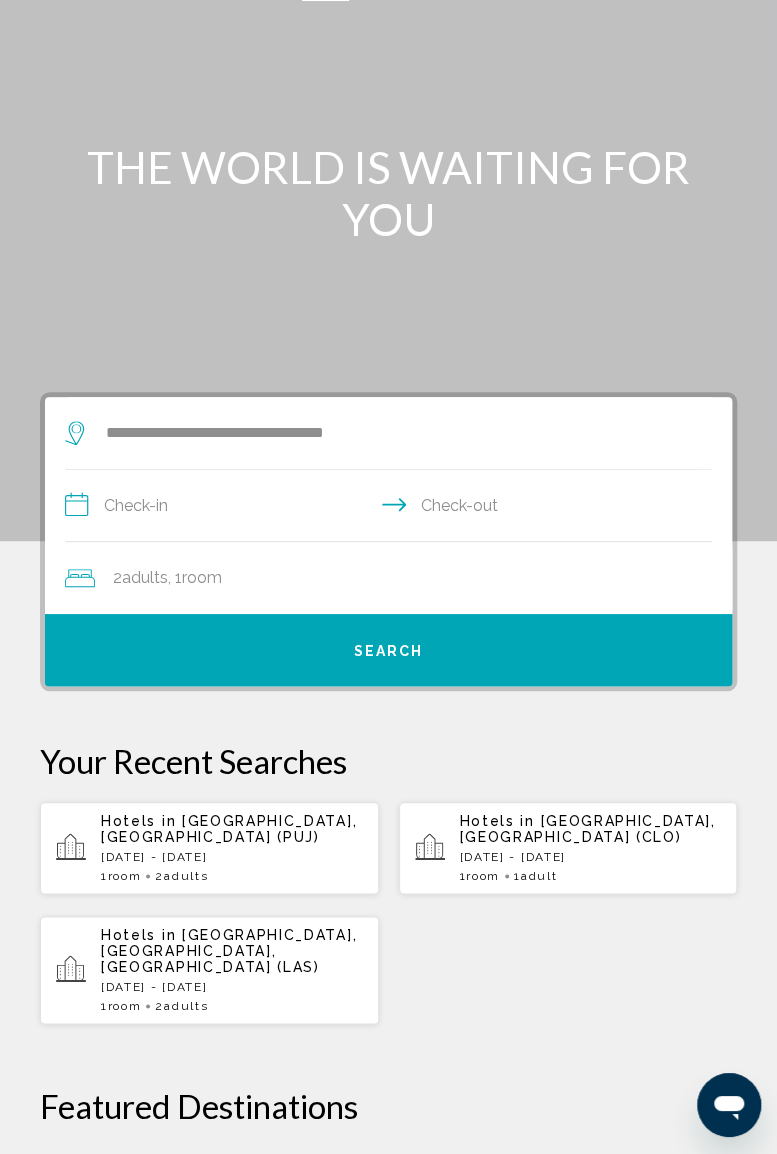 scroll, scrollTop: 58, scrollLeft: 0, axis: vertical 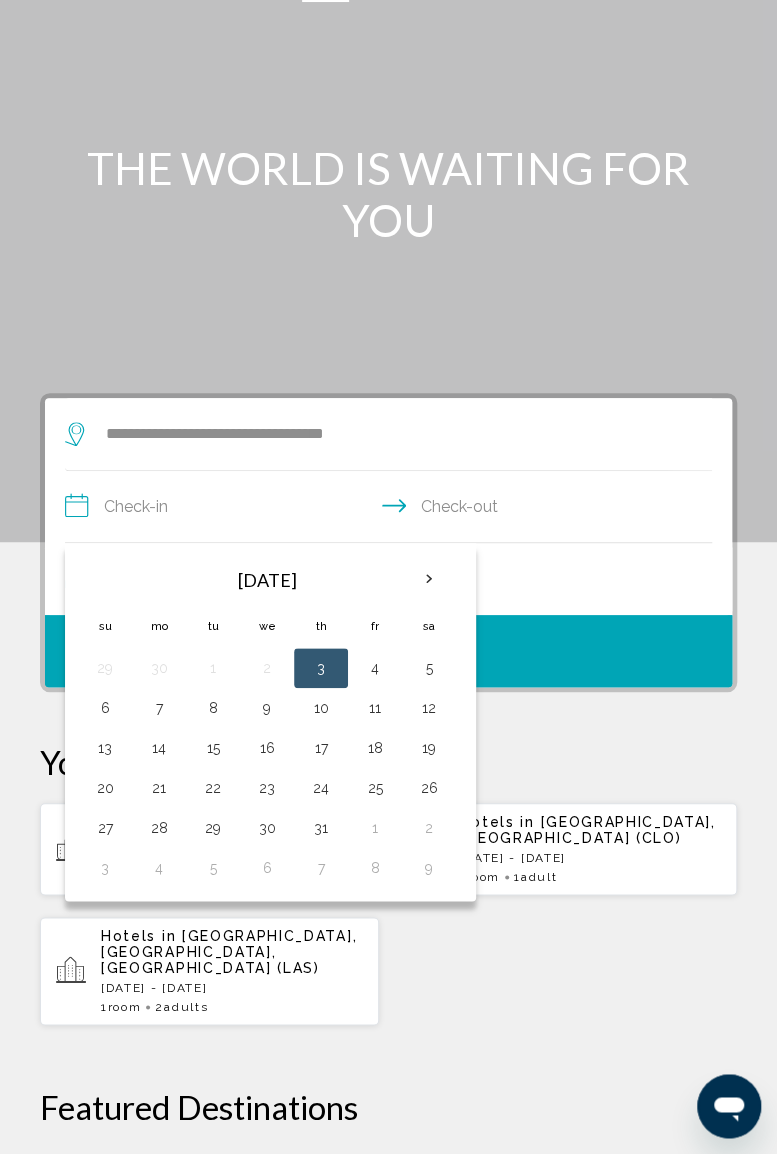 click at bounding box center (429, 579) 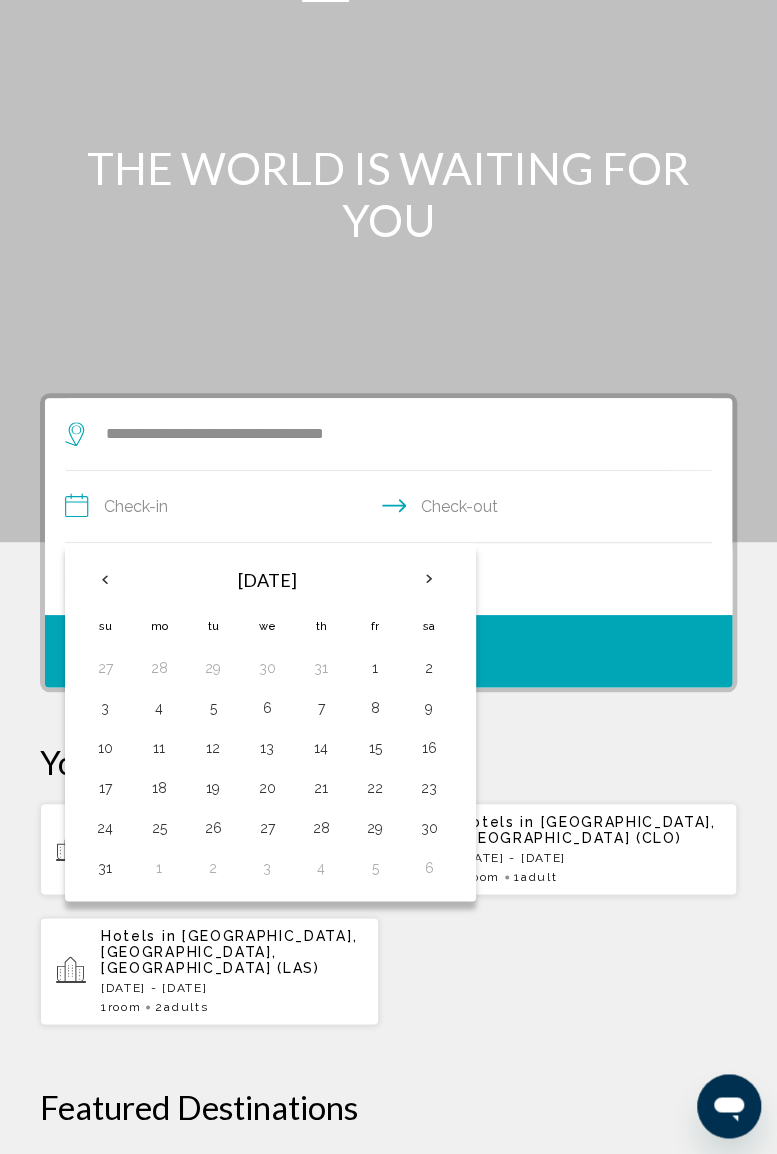 click at bounding box center (429, 579) 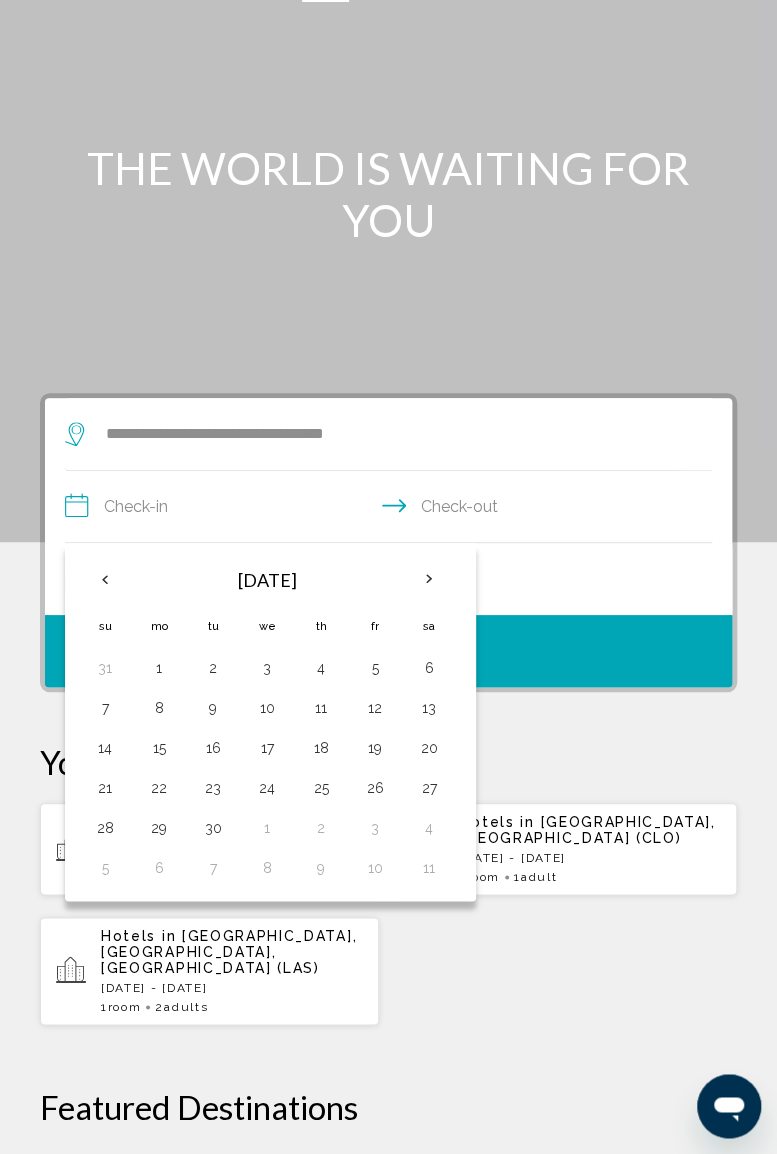 click on "7" at bounding box center [105, 708] 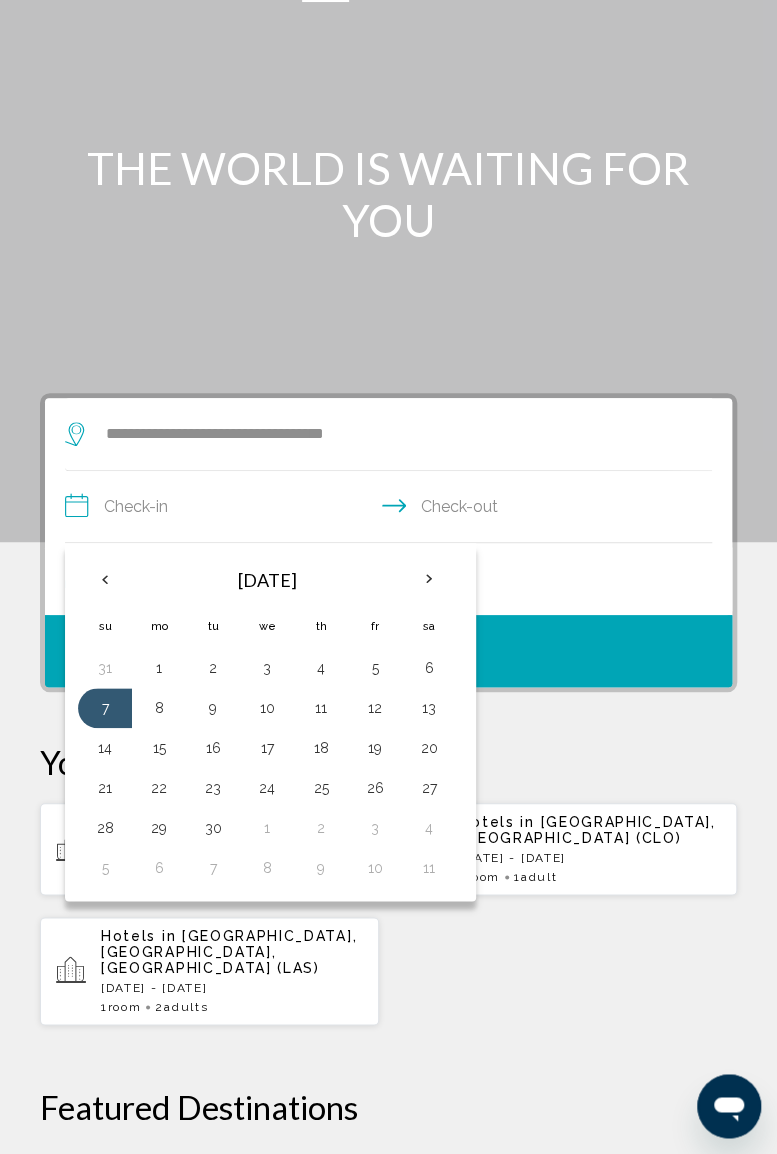 click on "10" at bounding box center [267, 708] 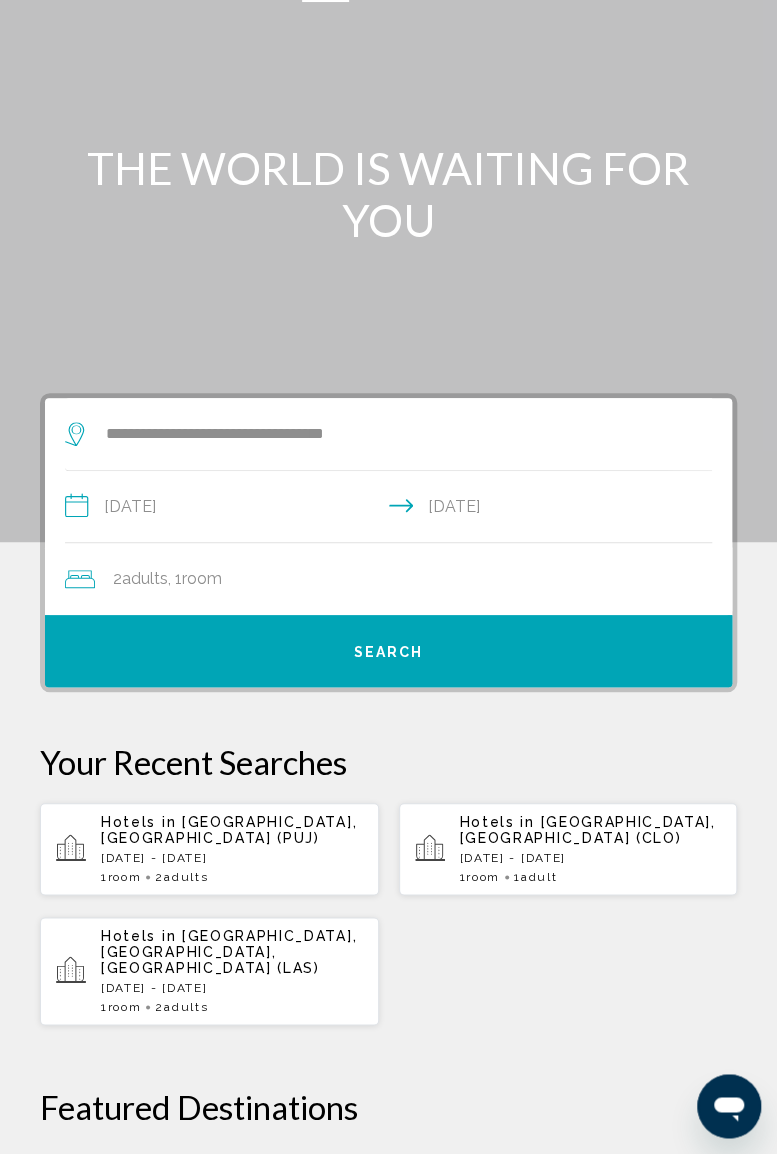 click on "Search" at bounding box center (389, 652) 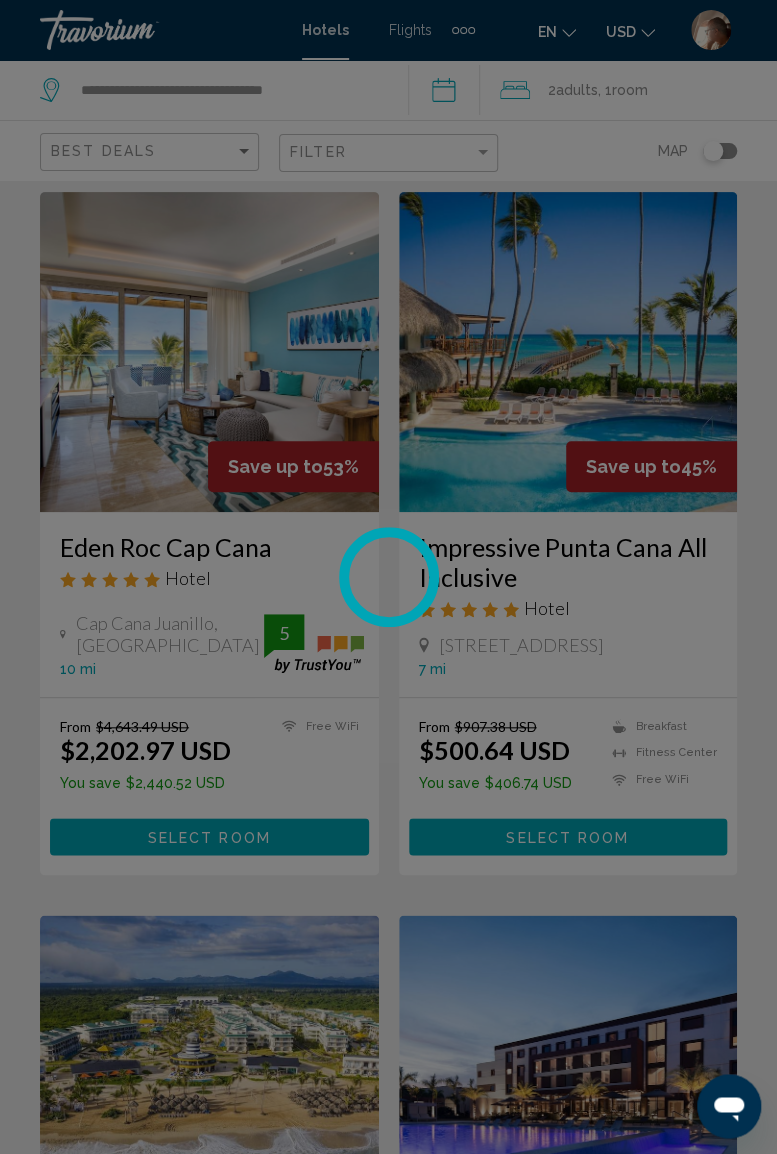scroll, scrollTop: 0, scrollLeft: 0, axis: both 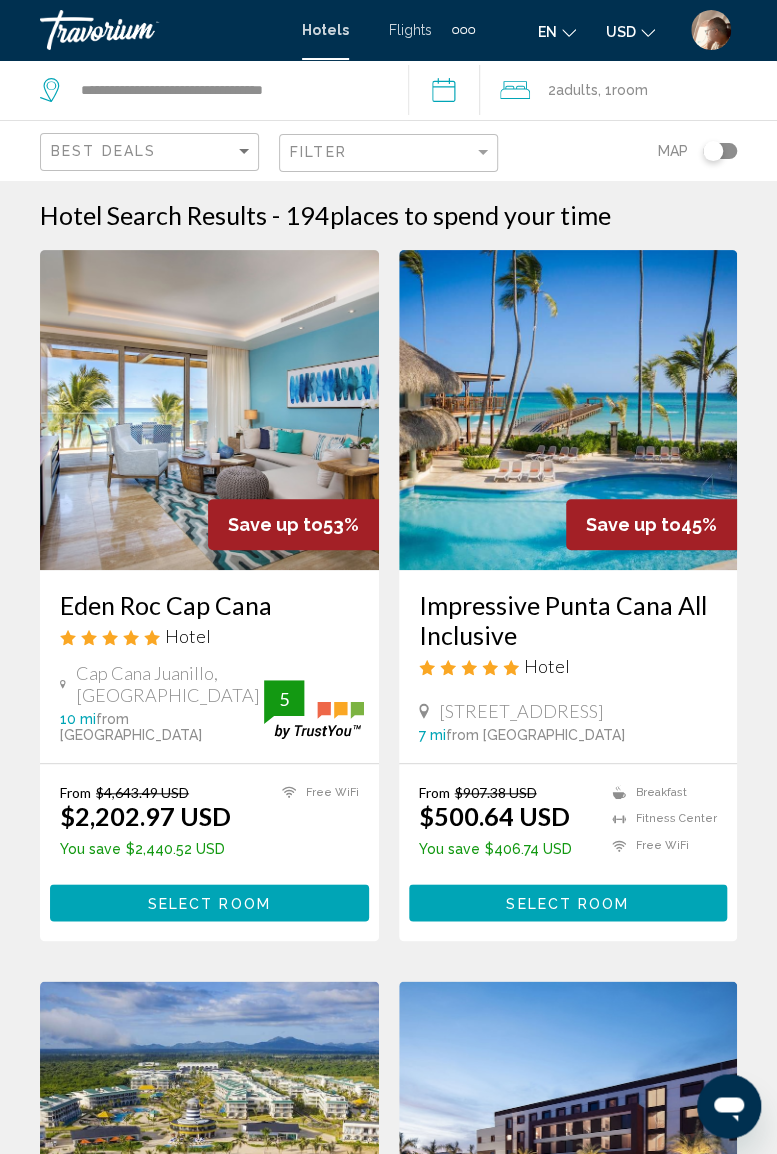 click on "Hotel Search Results  -   194  places to spend your time Save up to  53%   Eden Roc [GEOGRAPHIC_DATA]
Hotel
[GEOGRAPHIC_DATA], [GEOGRAPHIC_DATA] 10 mi  from [GEOGRAPHIC_DATA] from hotel 5 From $4,643.49 USD $2,202.97 USD  You save  $2,440.52 USD
Free WiFi  5 Select Room Save up to  45%   Impressive Punta Cana All Inclusive
Hotel
[GEOGRAPHIC_DATA], [GEOGRAPHIC_DATA] 7 mi  from [GEOGRAPHIC_DATA] from hotel From $907.38 USD $500.64 USD  You save  $406.74 USD
Breakfast
[GEOGRAPHIC_DATA]
5" at bounding box center [388, 2599] 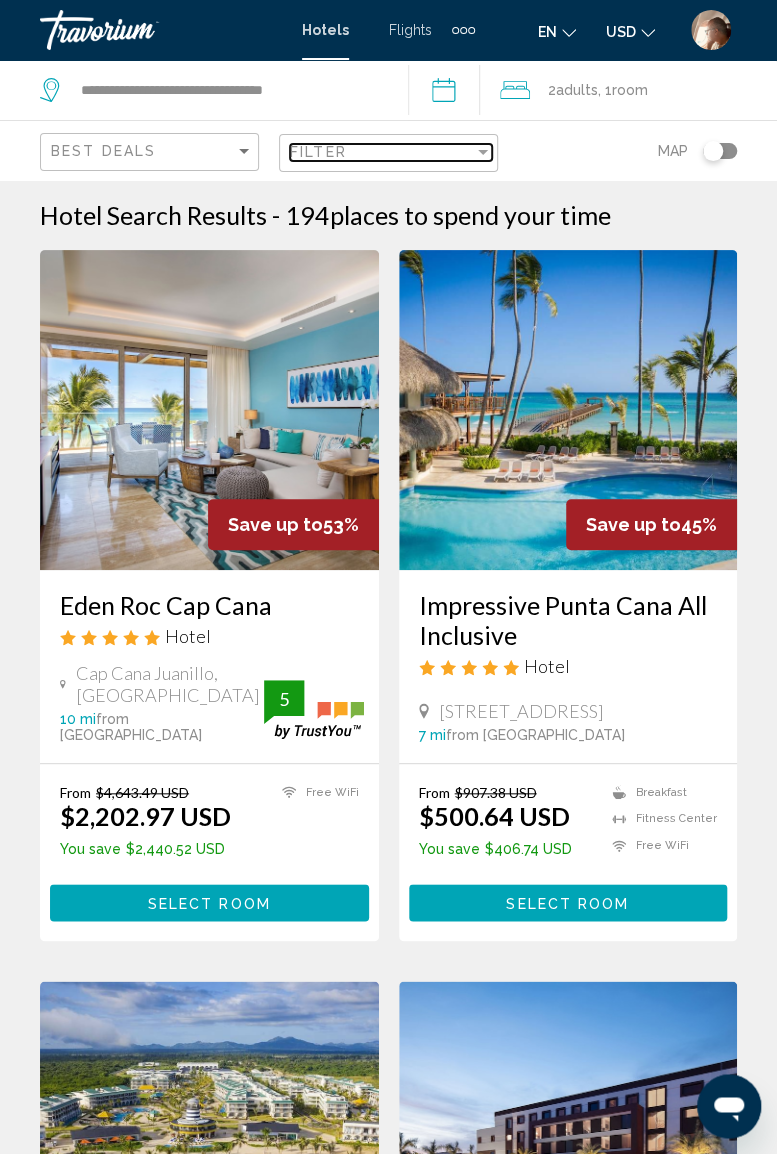 click at bounding box center [483, 152] 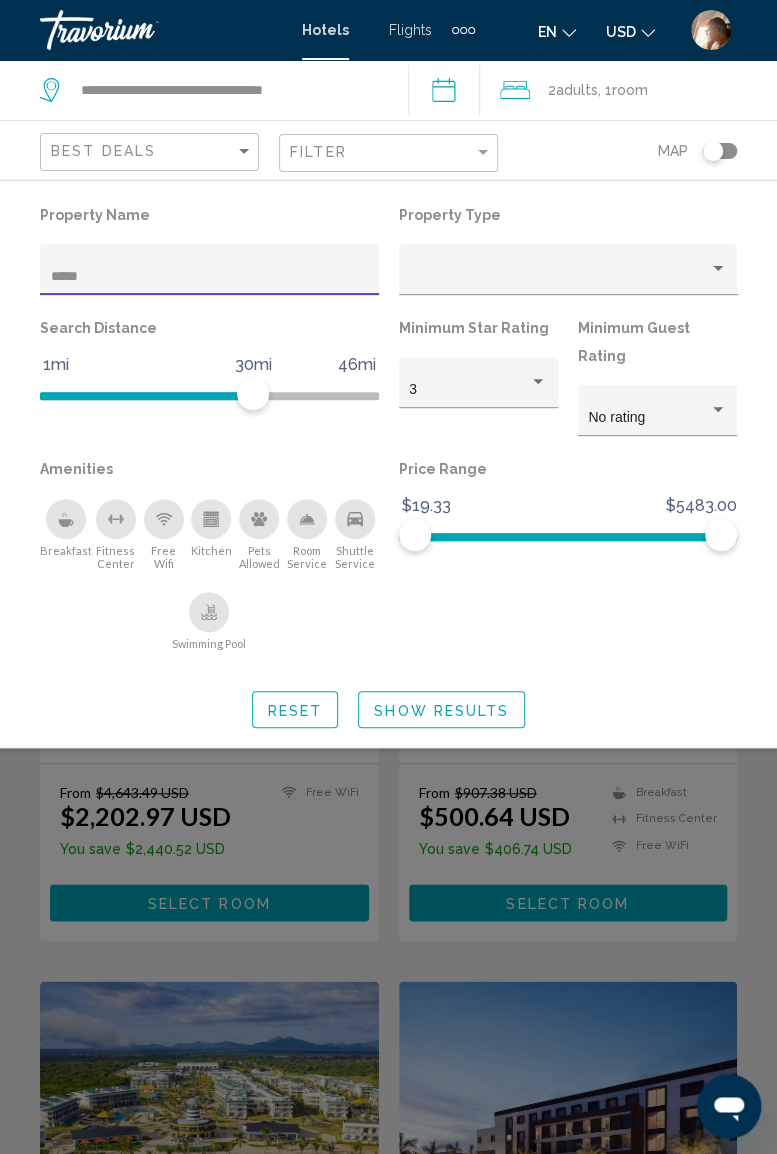 type on "******" 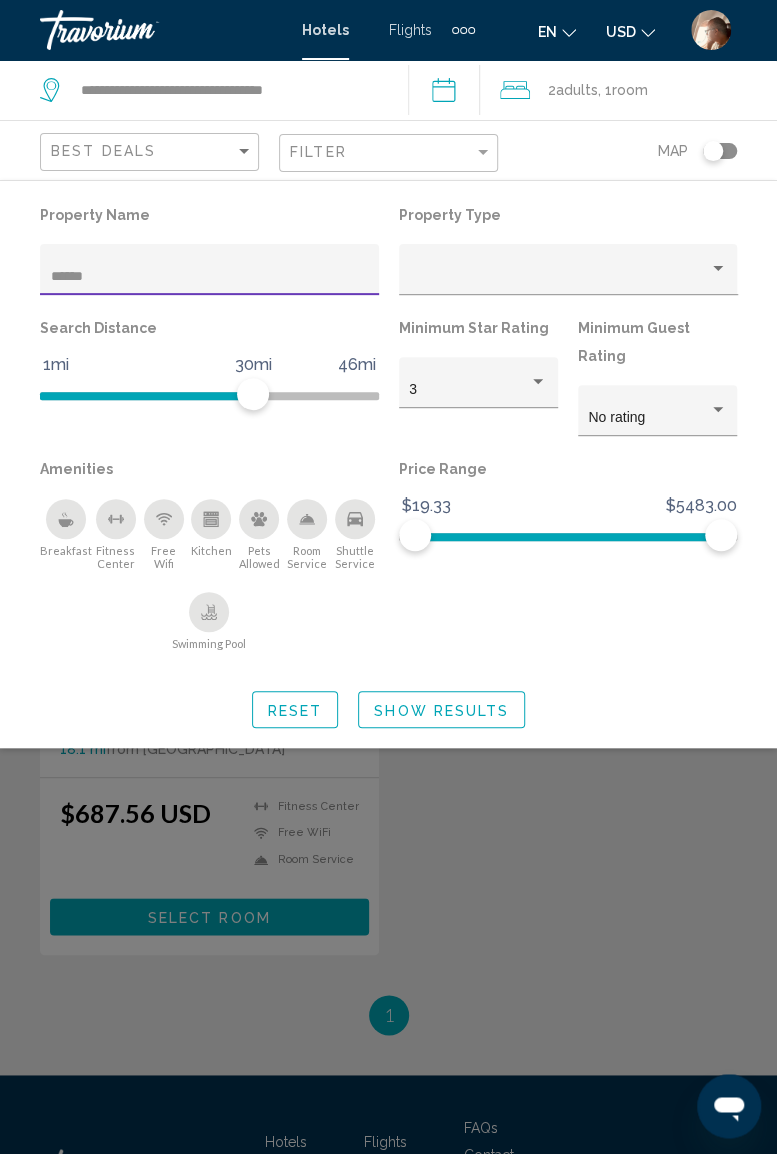 click 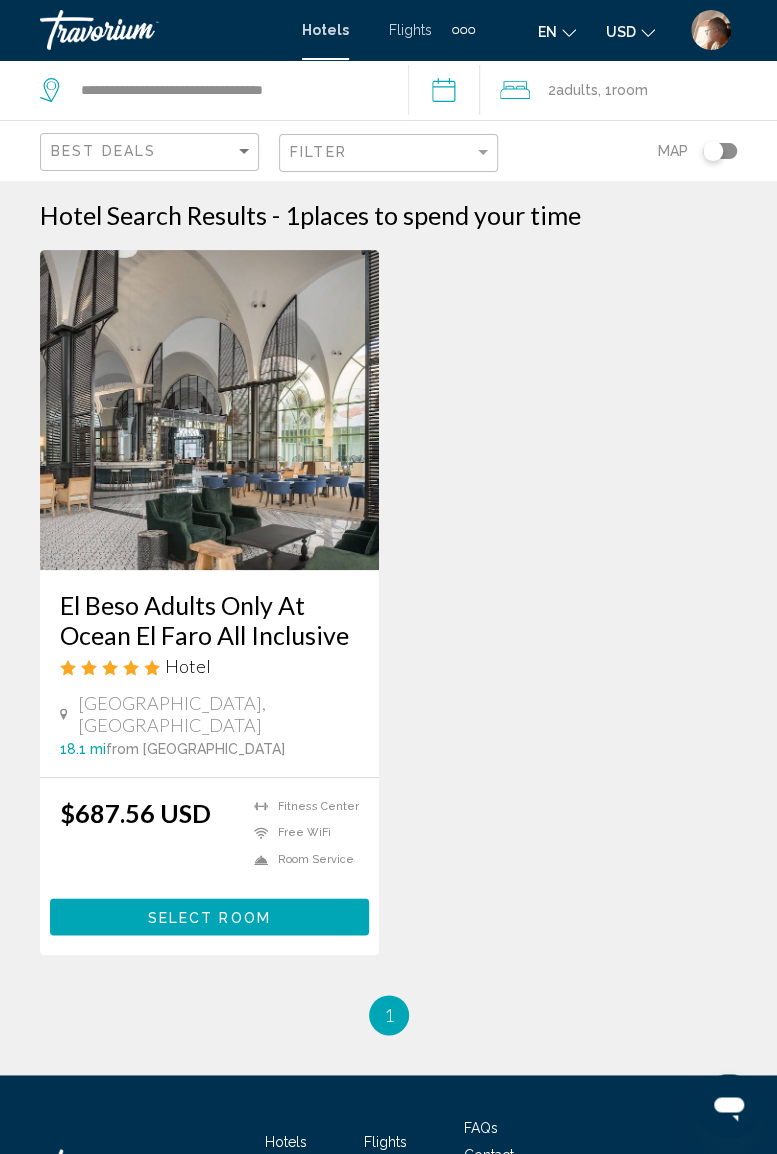 click on "Select Room" at bounding box center [209, 917] 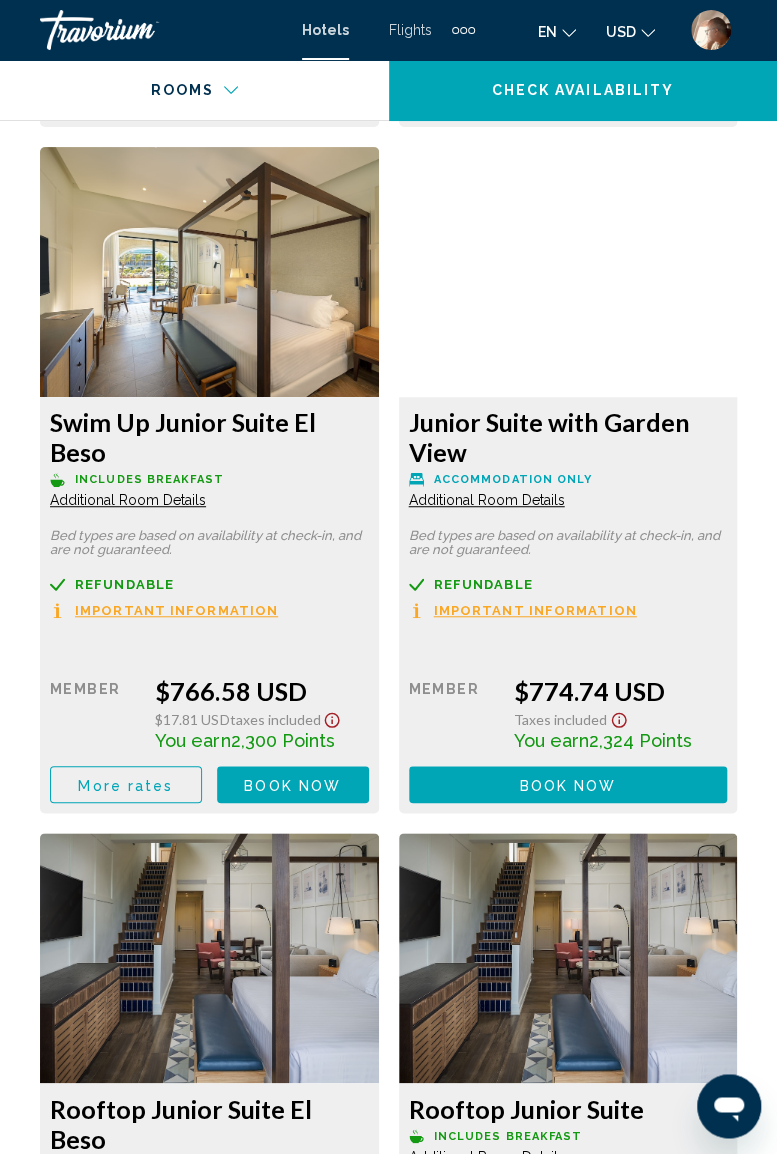 scroll, scrollTop: 4786, scrollLeft: 0, axis: vertical 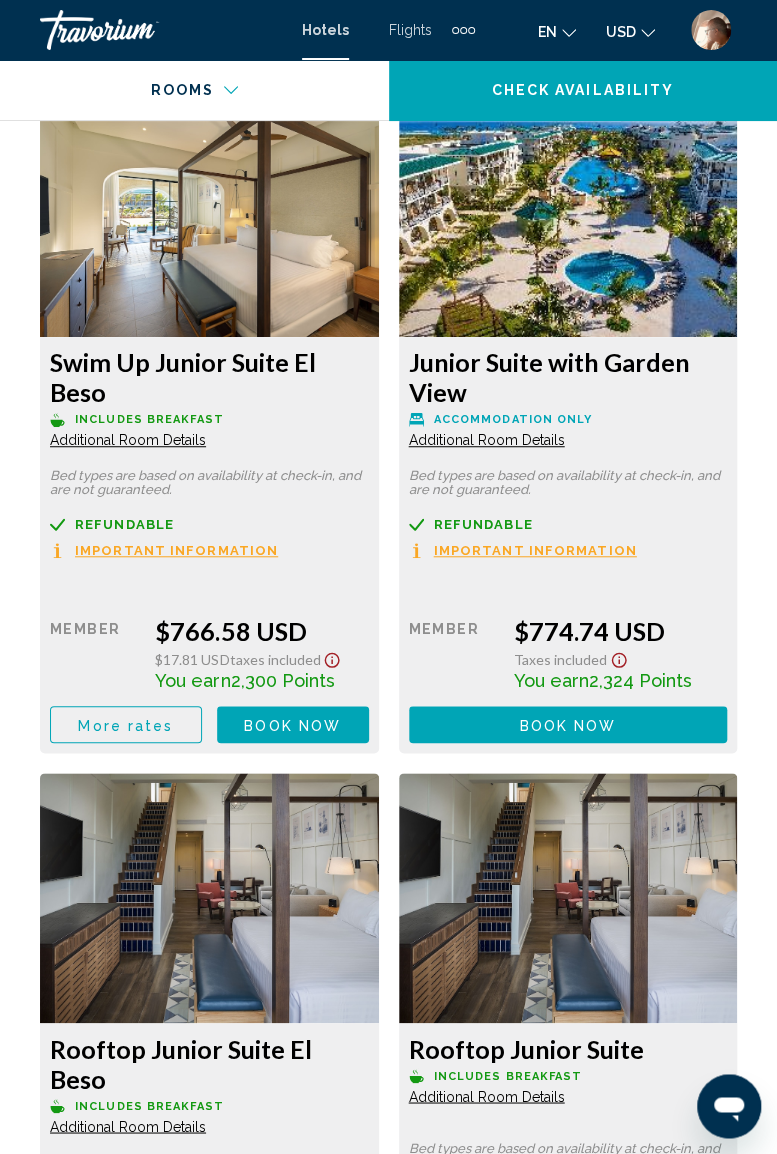click on "More rates" at bounding box center (484, -618) 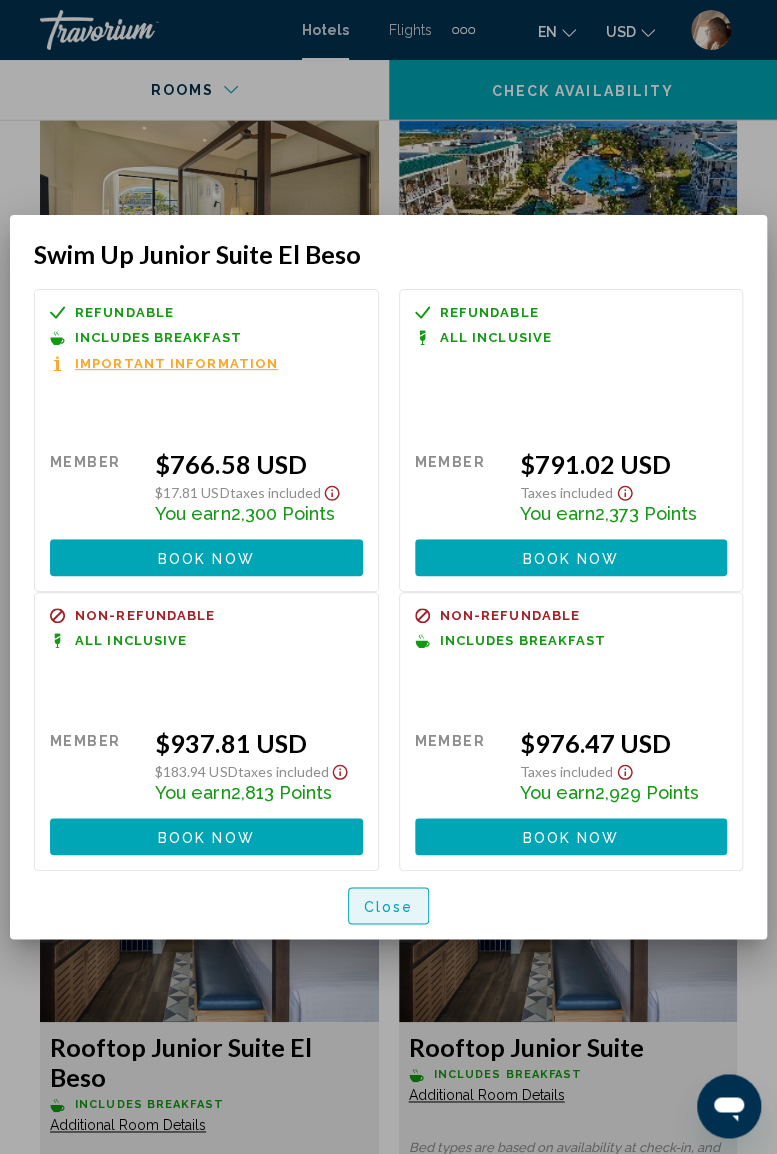 click on "Close" at bounding box center (389, 906) 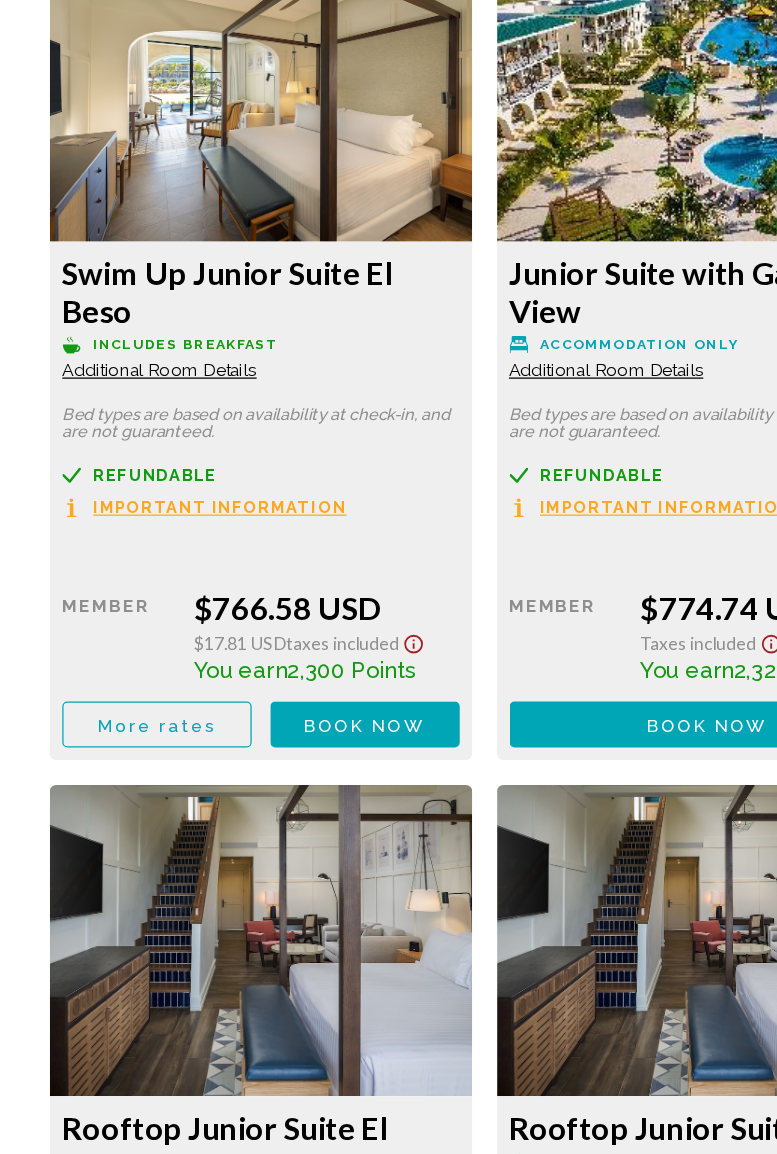 scroll, scrollTop: 4773, scrollLeft: 0, axis: vertical 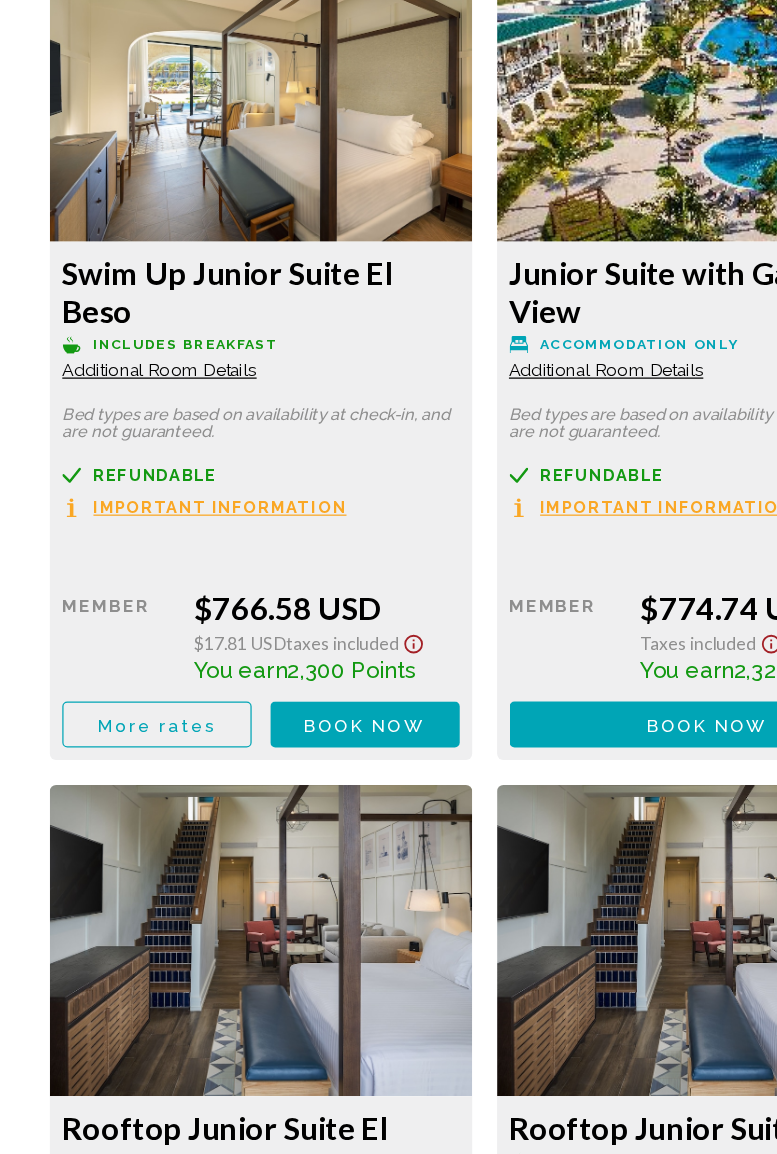 click on "More rates" at bounding box center (484, -605) 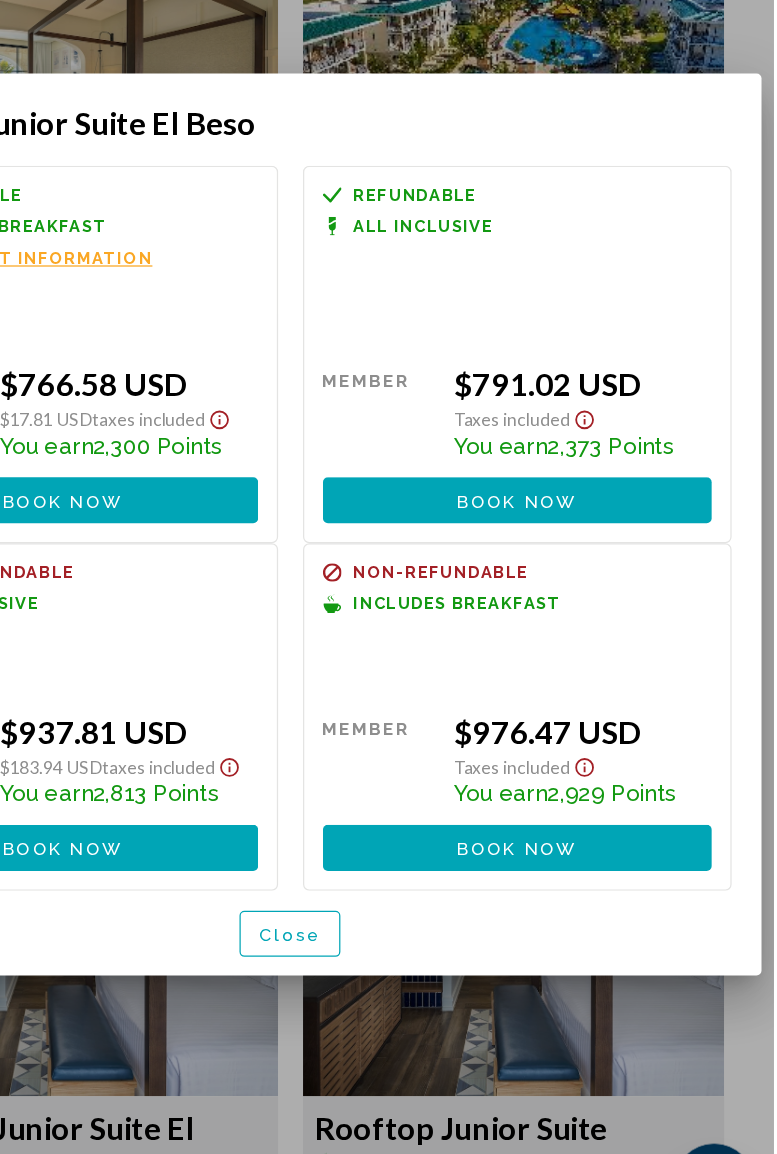 scroll, scrollTop: 0, scrollLeft: 0, axis: both 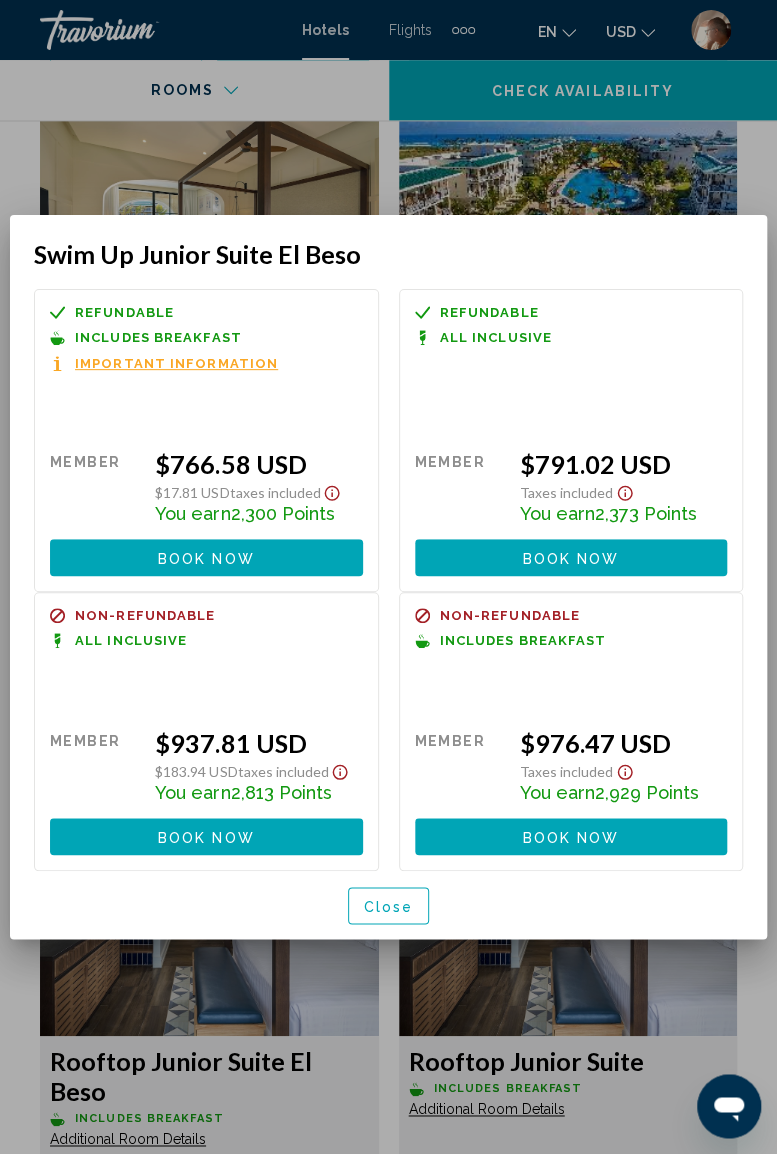 click on "Close" at bounding box center (389, 906) 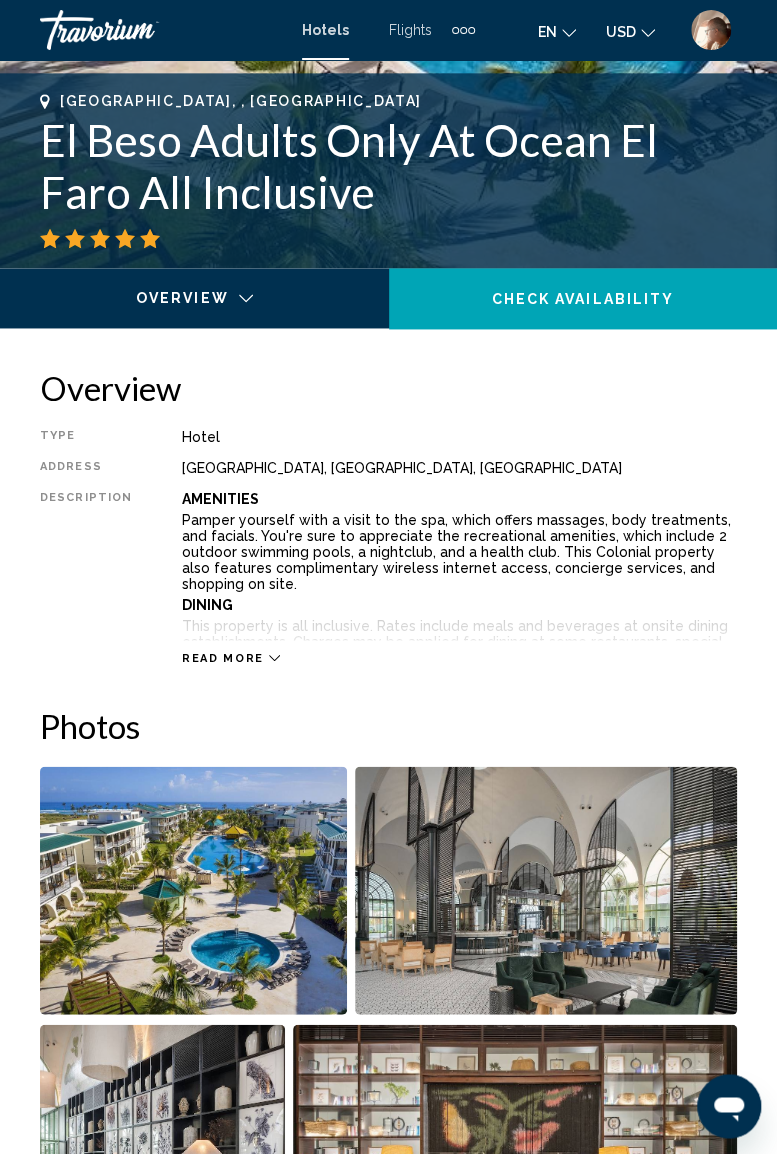 scroll, scrollTop: 0, scrollLeft: 0, axis: both 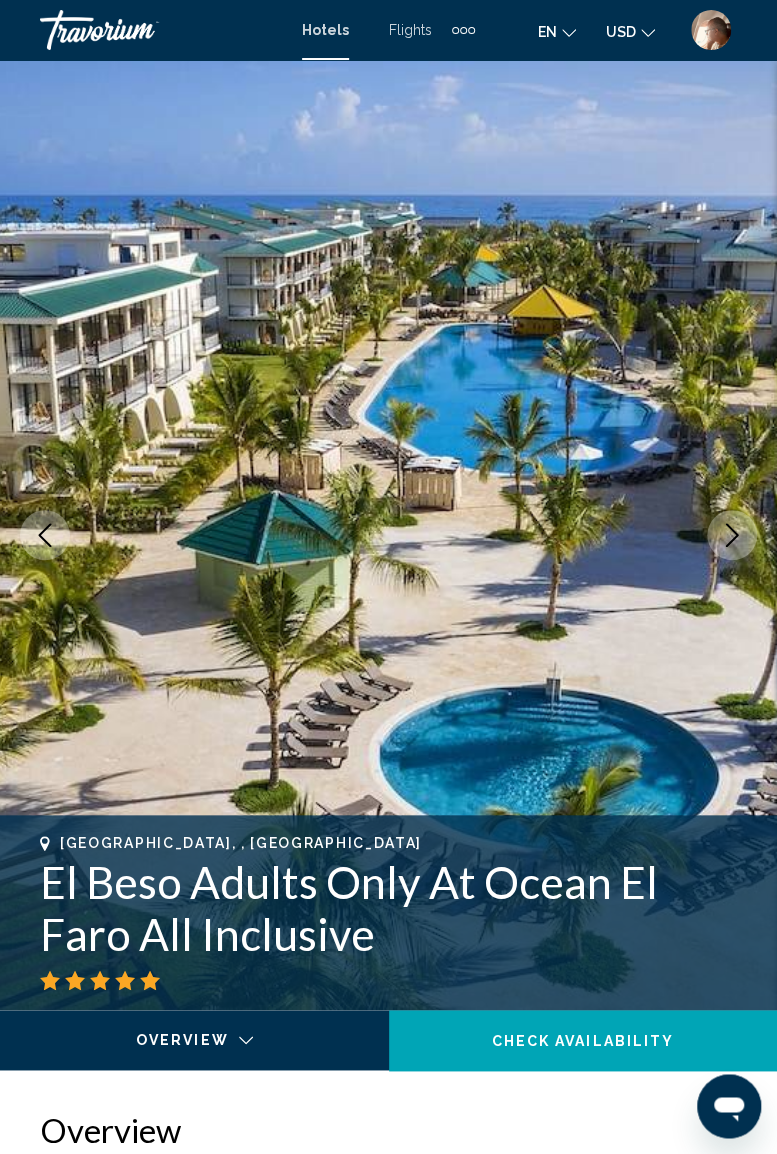 click at bounding box center (140, 30) 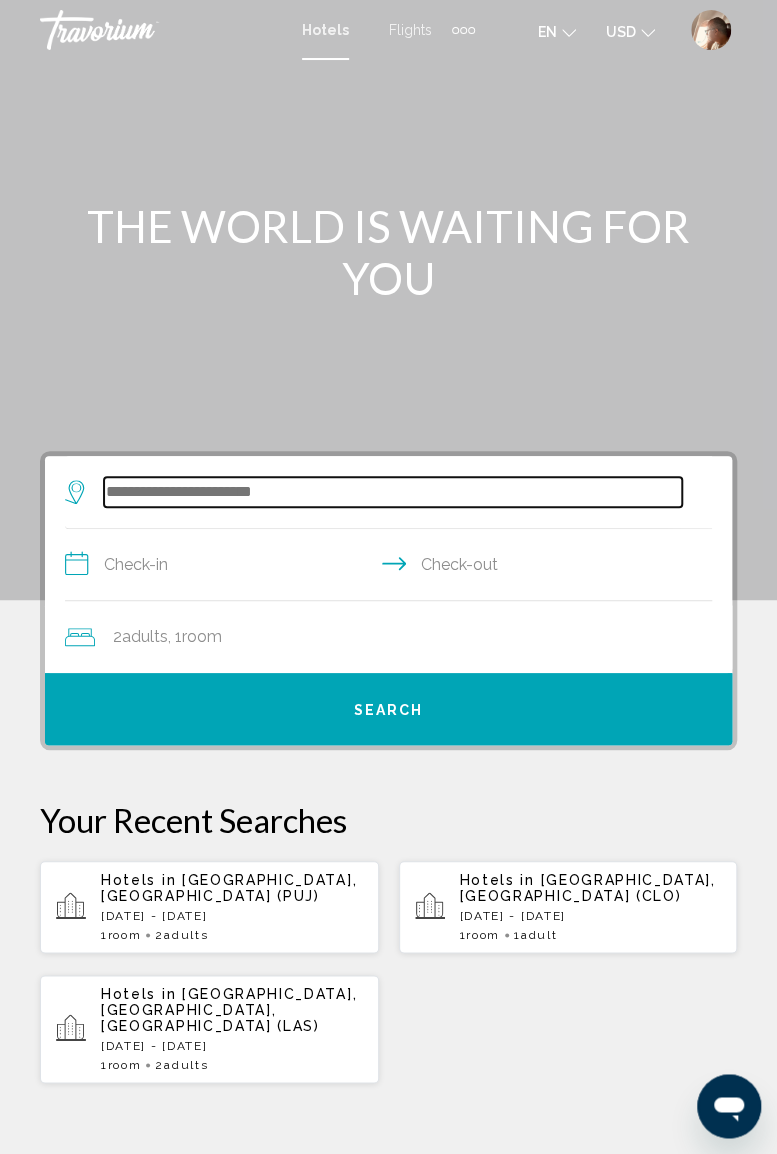 click at bounding box center (393, 492) 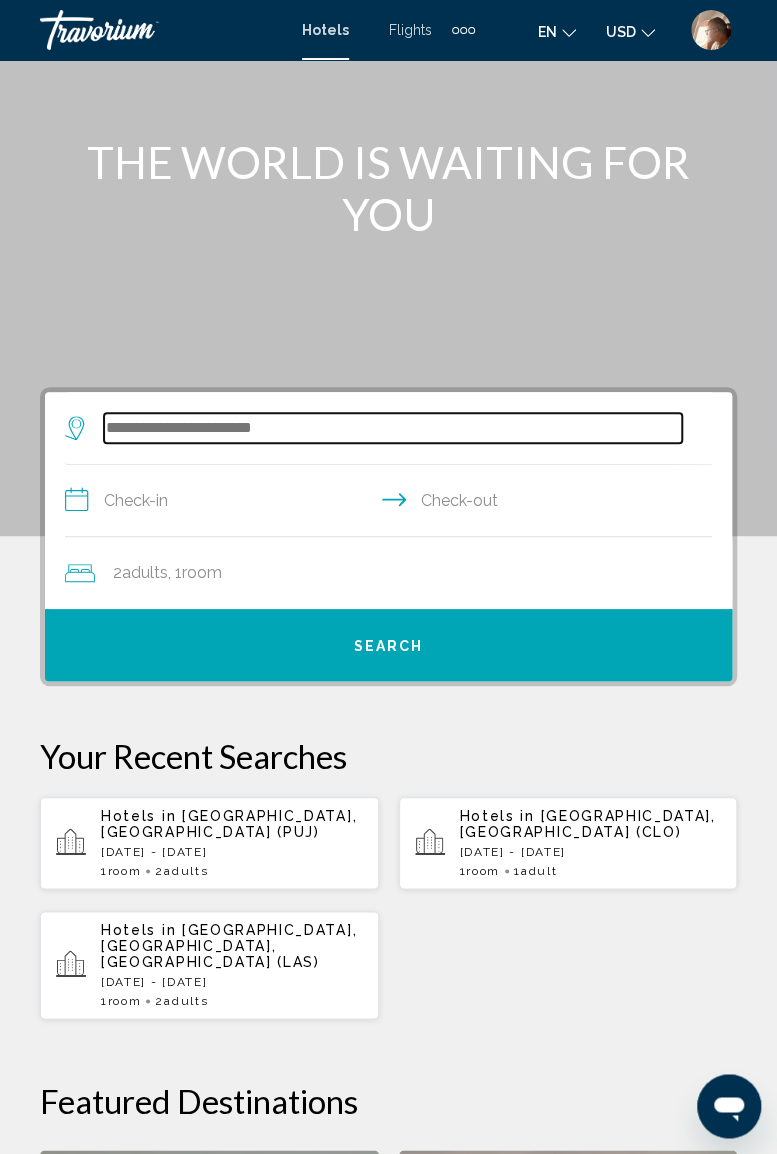 scroll, scrollTop: 60, scrollLeft: 0, axis: vertical 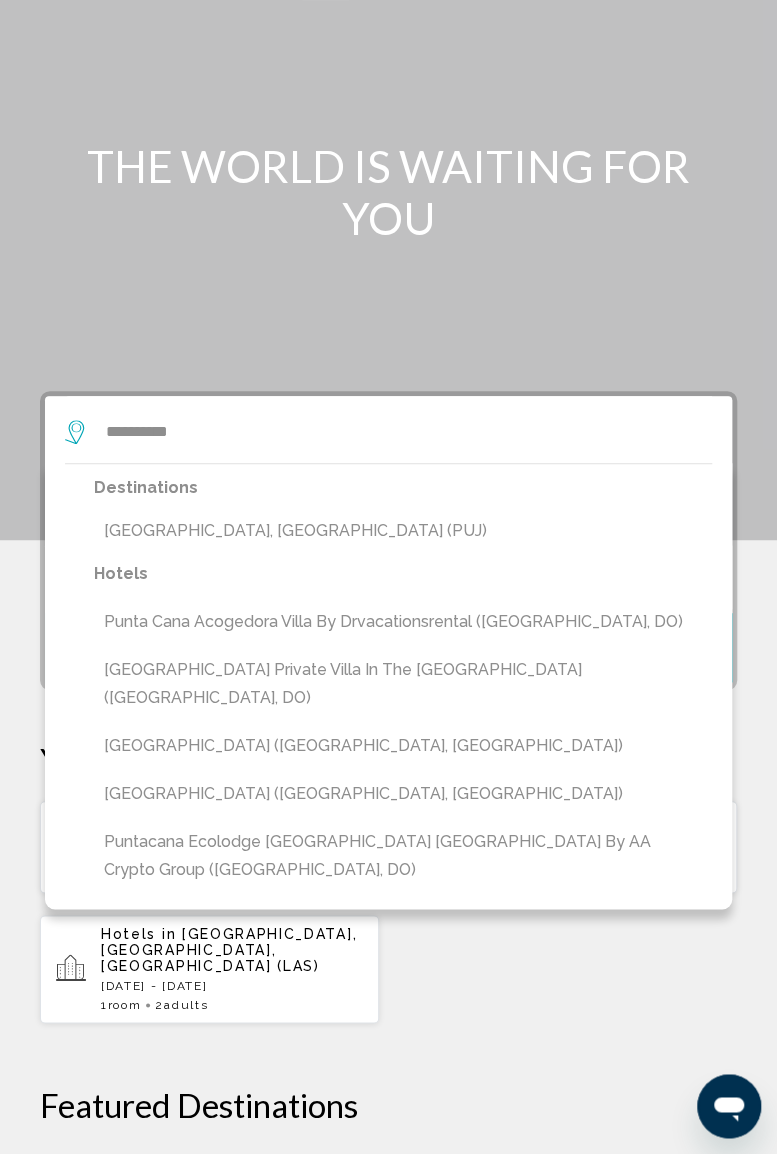 click on "[GEOGRAPHIC_DATA], [GEOGRAPHIC_DATA] (PUJ)" at bounding box center [403, 531] 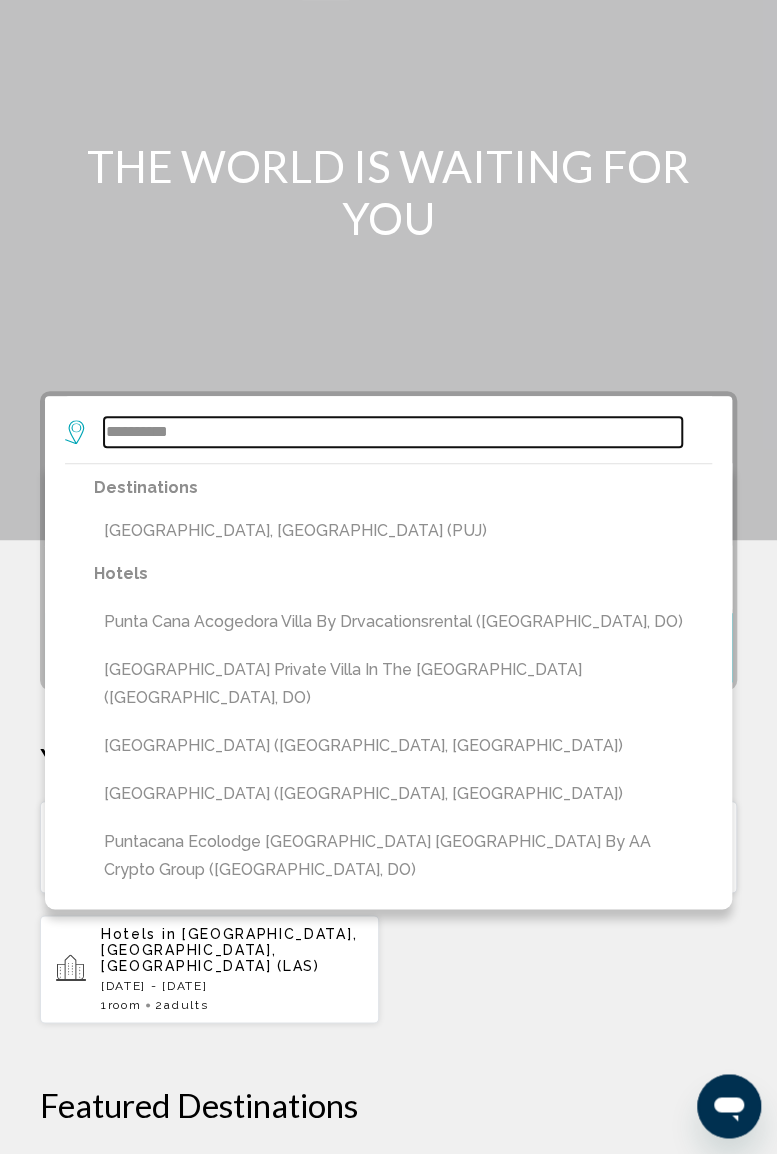 type on "**********" 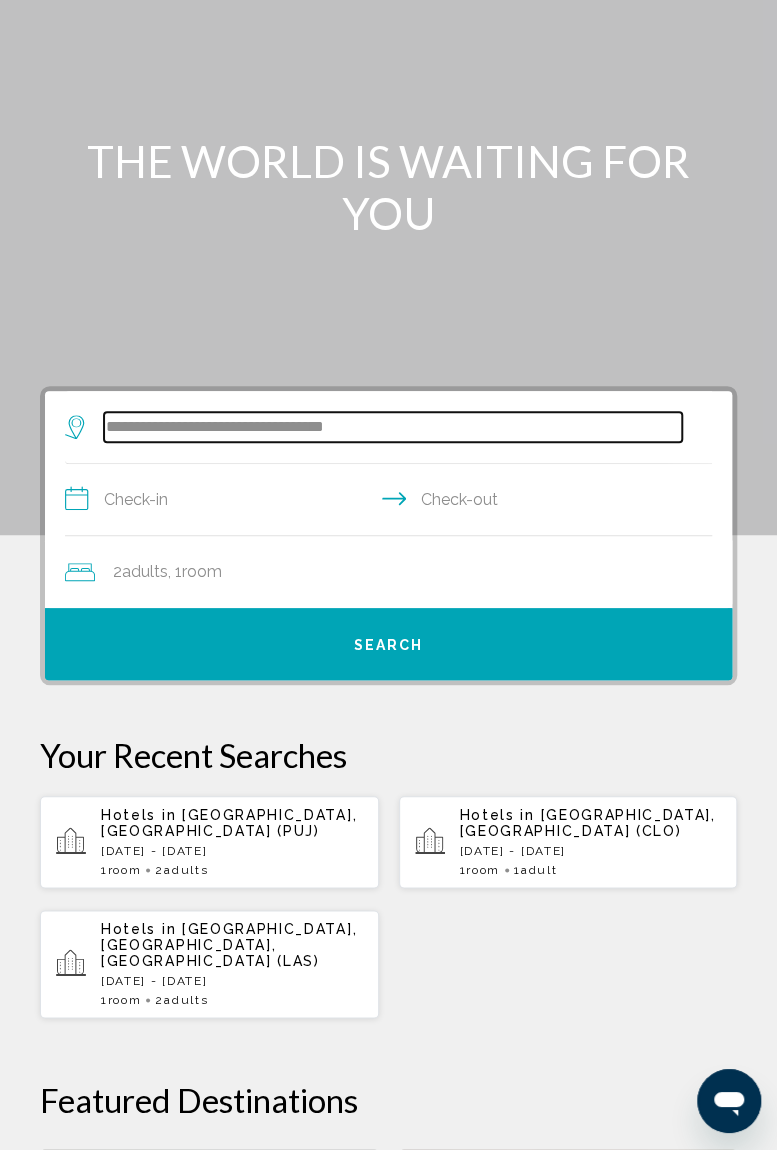 scroll, scrollTop: 60, scrollLeft: 0, axis: vertical 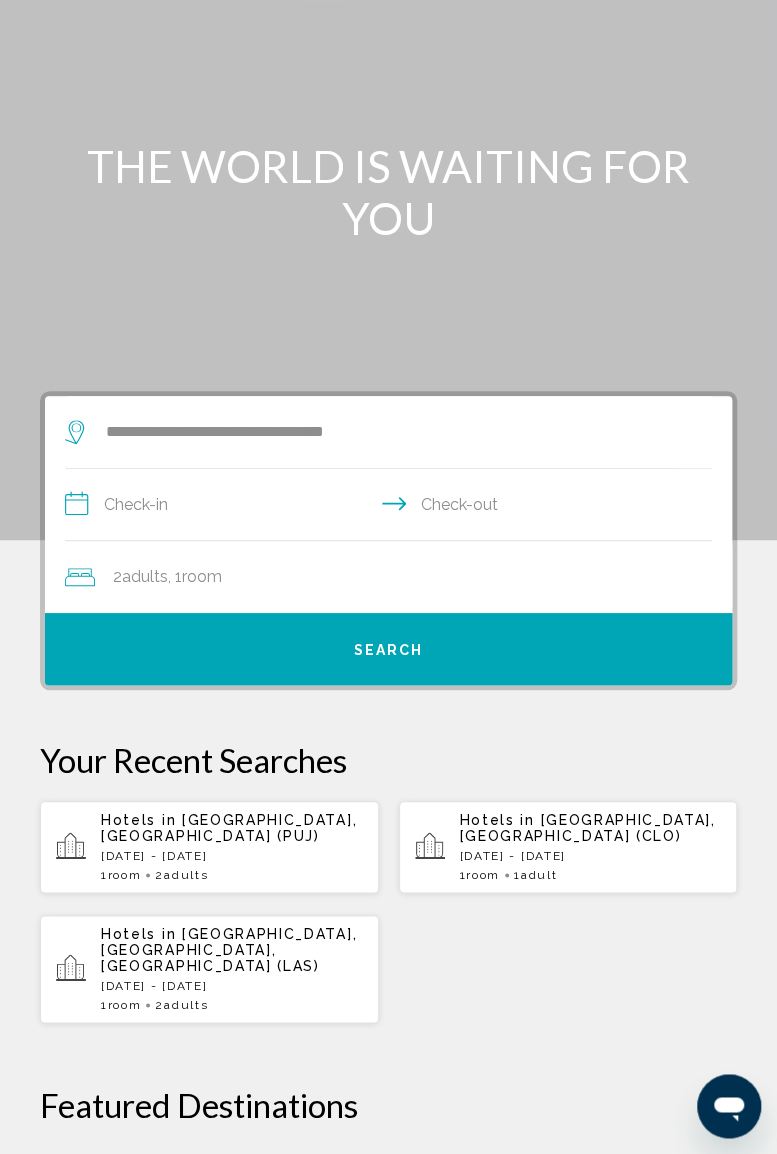 click on "**********" at bounding box center (392, 507) 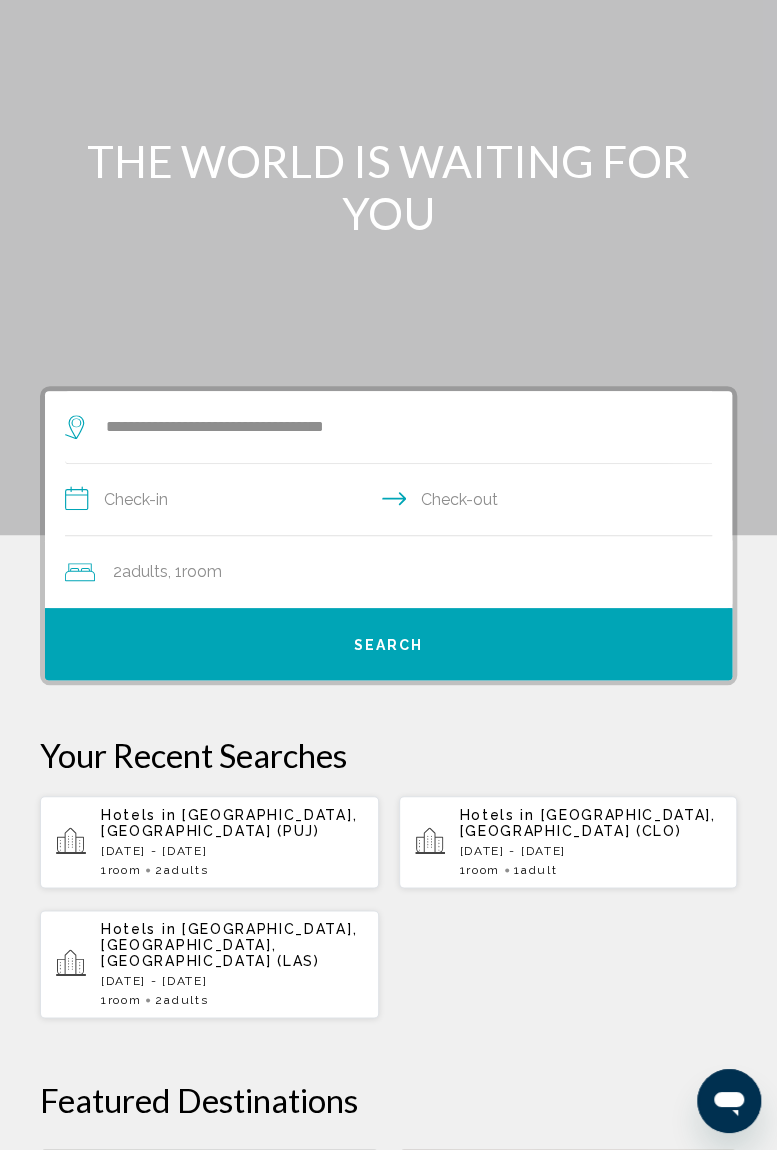 scroll, scrollTop: 60, scrollLeft: 0, axis: vertical 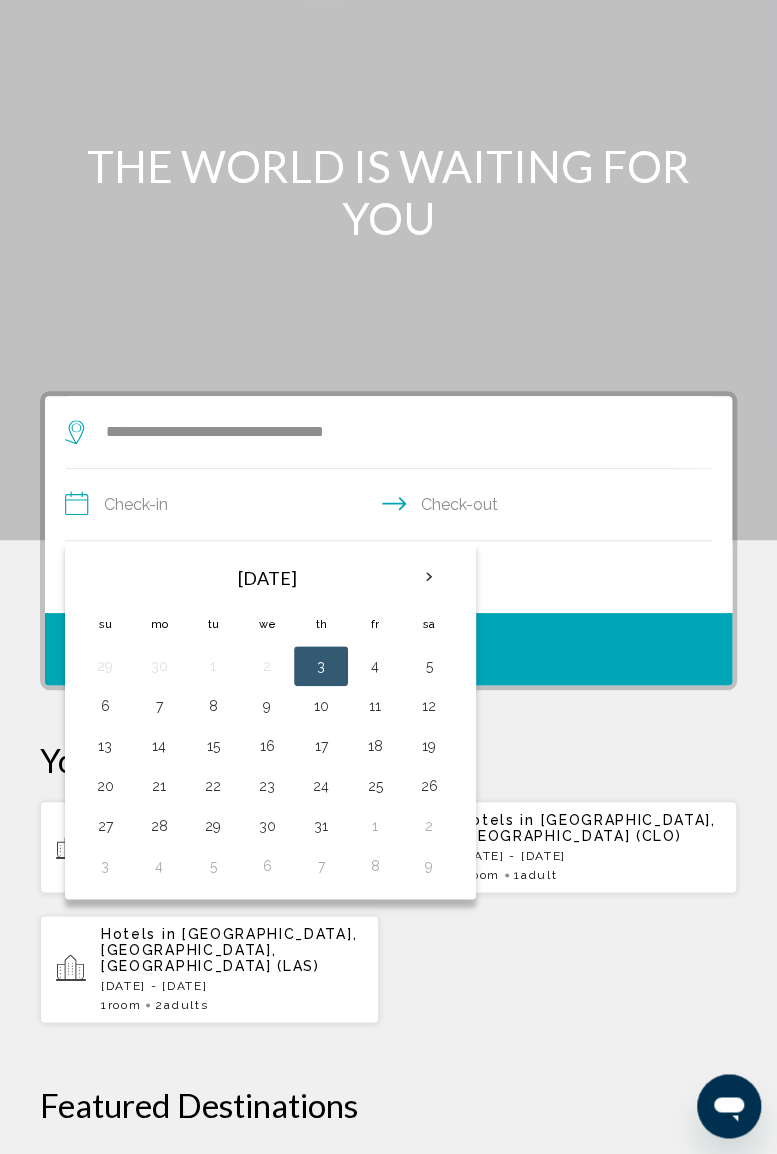click at bounding box center [429, 577] 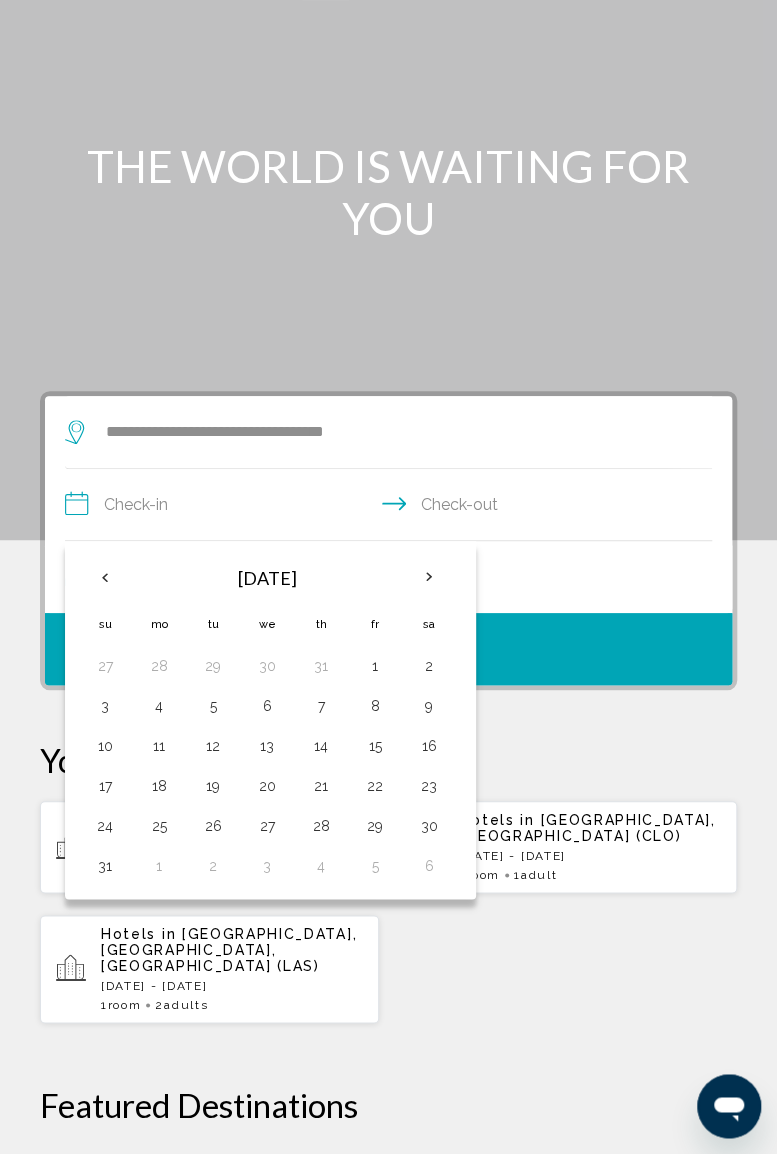 click on "10" at bounding box center [105, 746] 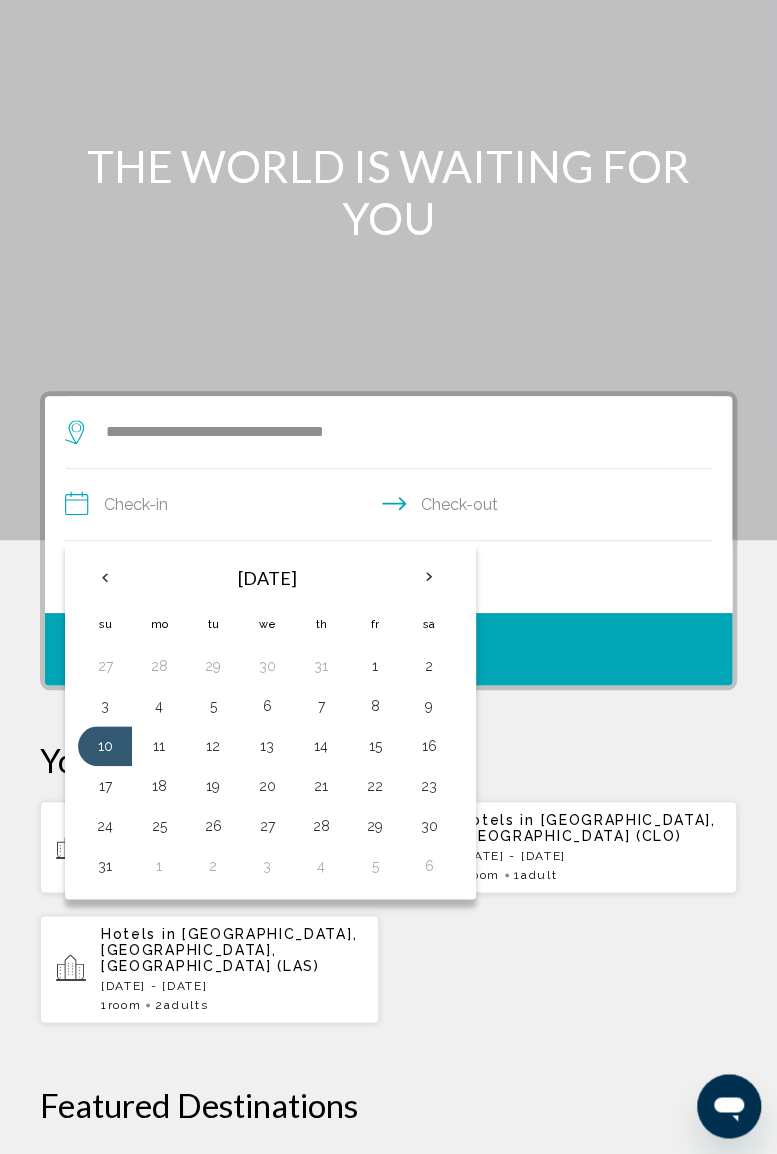 click on "15" at bounding box center [375, 746] 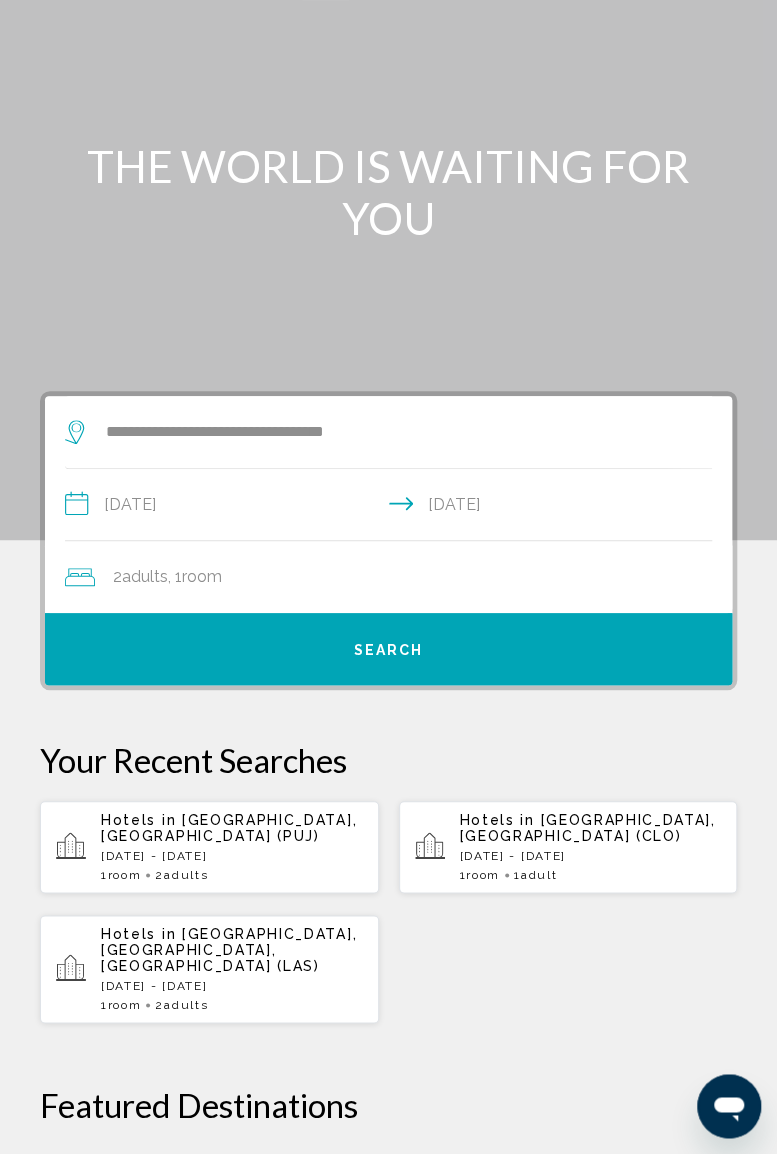 click on "2  Adult Adults , 1  Room rooms" 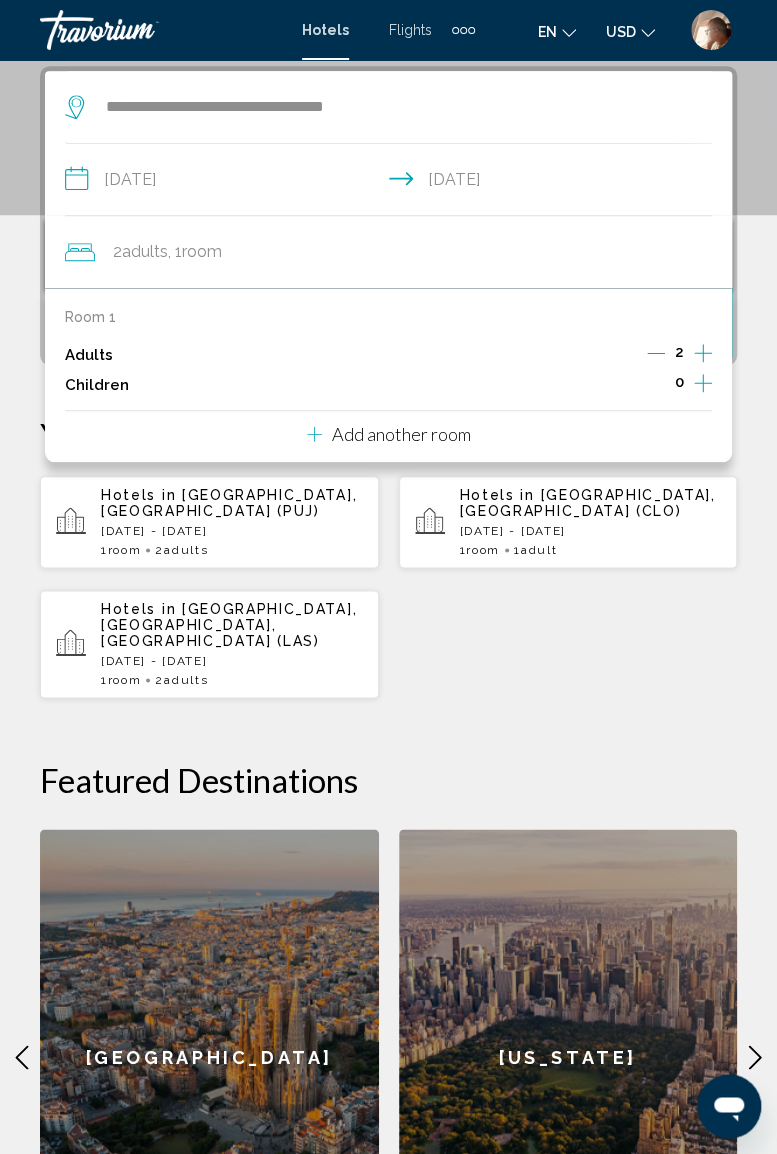 scroll, scrollTop: 386, scrollLeft: 0, axis: vertical 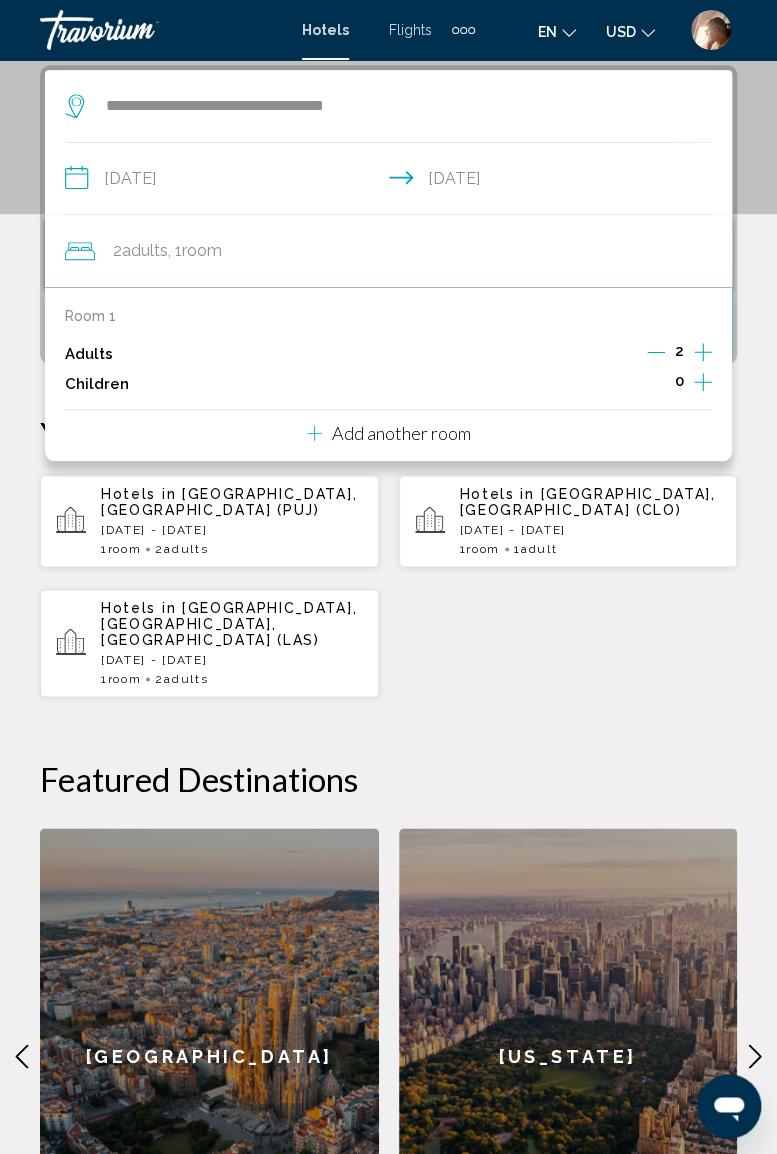 click 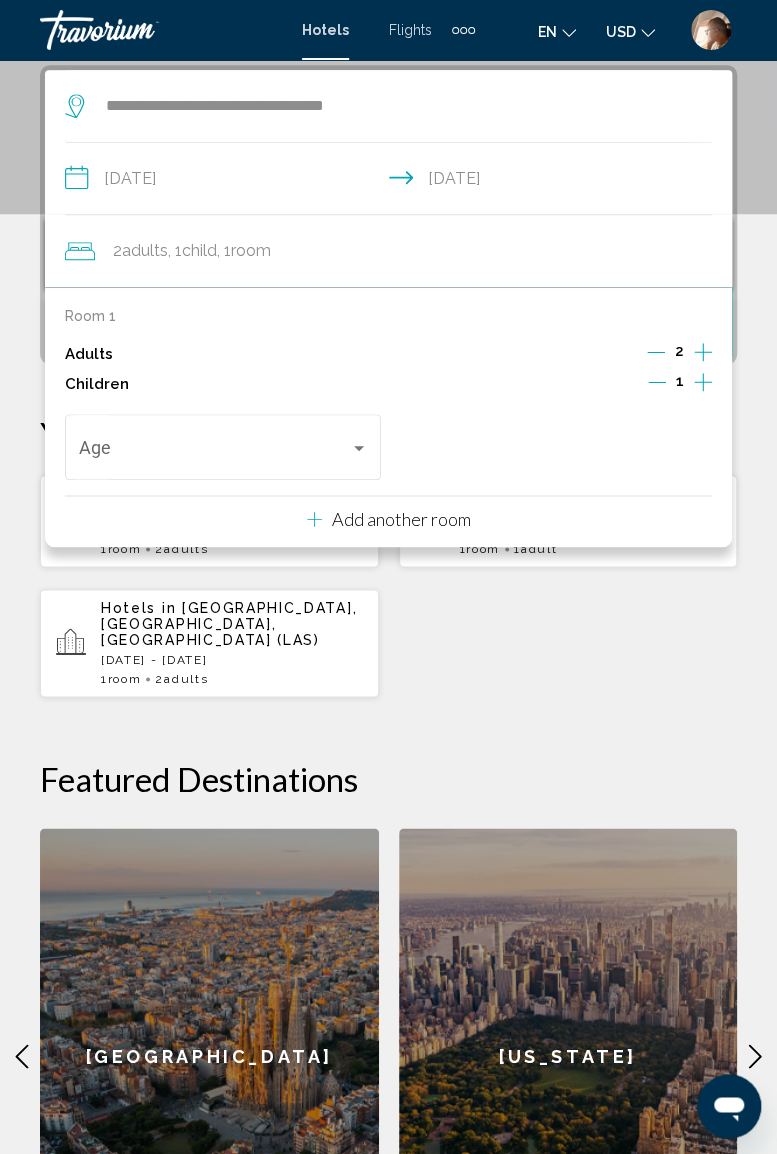 click at bounding box center (359, 448) 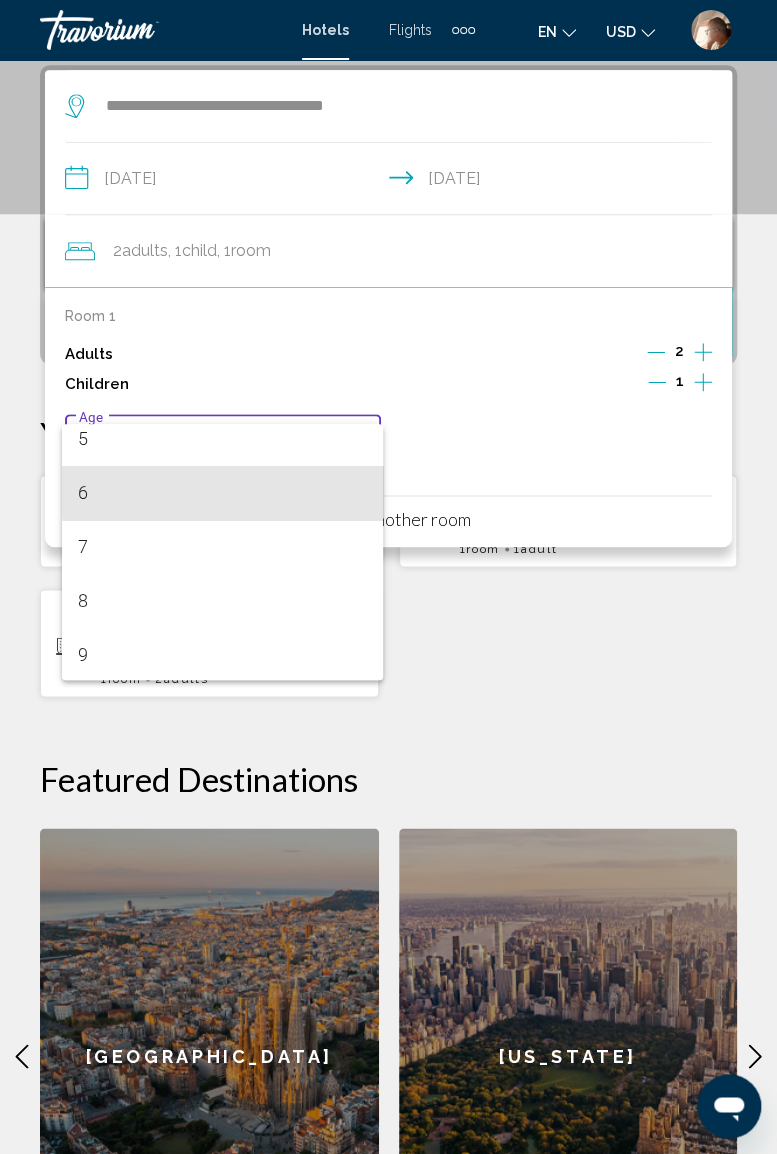 scroll, scrollTop: 308, scrollLeft: 0, axis: vertical 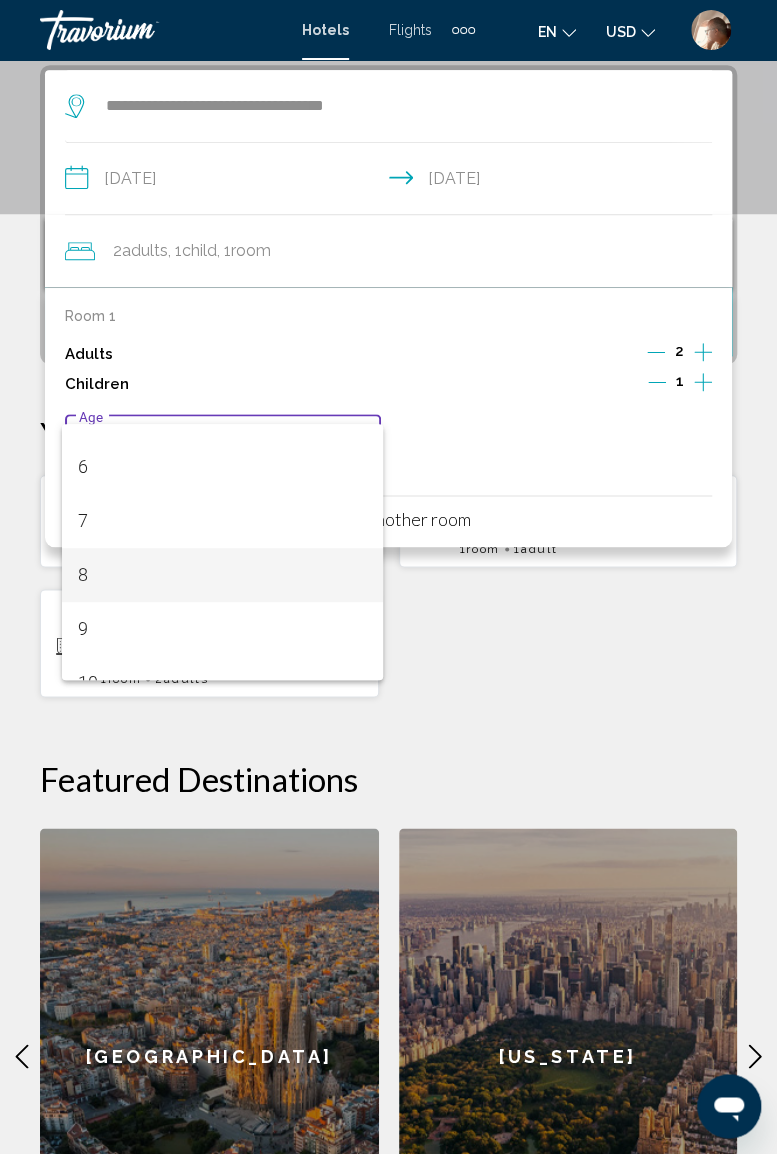 click on "8" at bounding box center (222, 575) 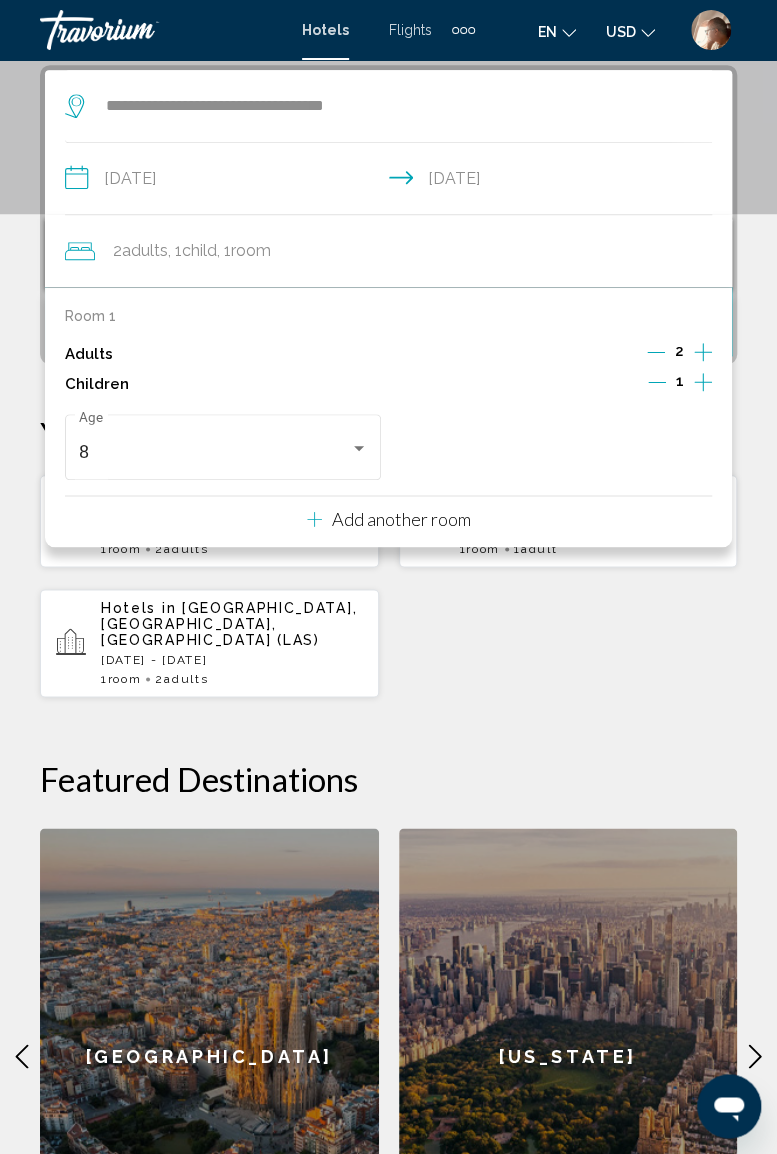 click on "Hotels in    [GEOGRAPHIC_DATA], [GEOGRAPHIC_DATA] (PUJ)  [DATE] - [DATE]  1  Room rooms 2  Adult Adults
Hotels in    [GEOGRAPHIC_DATA], [GEOGRAPHIC_DATA] (CLO)  [DATE] - [DATE]  1  Room rooms 1  Adult Adults
1" at bounding box center (388, 586) 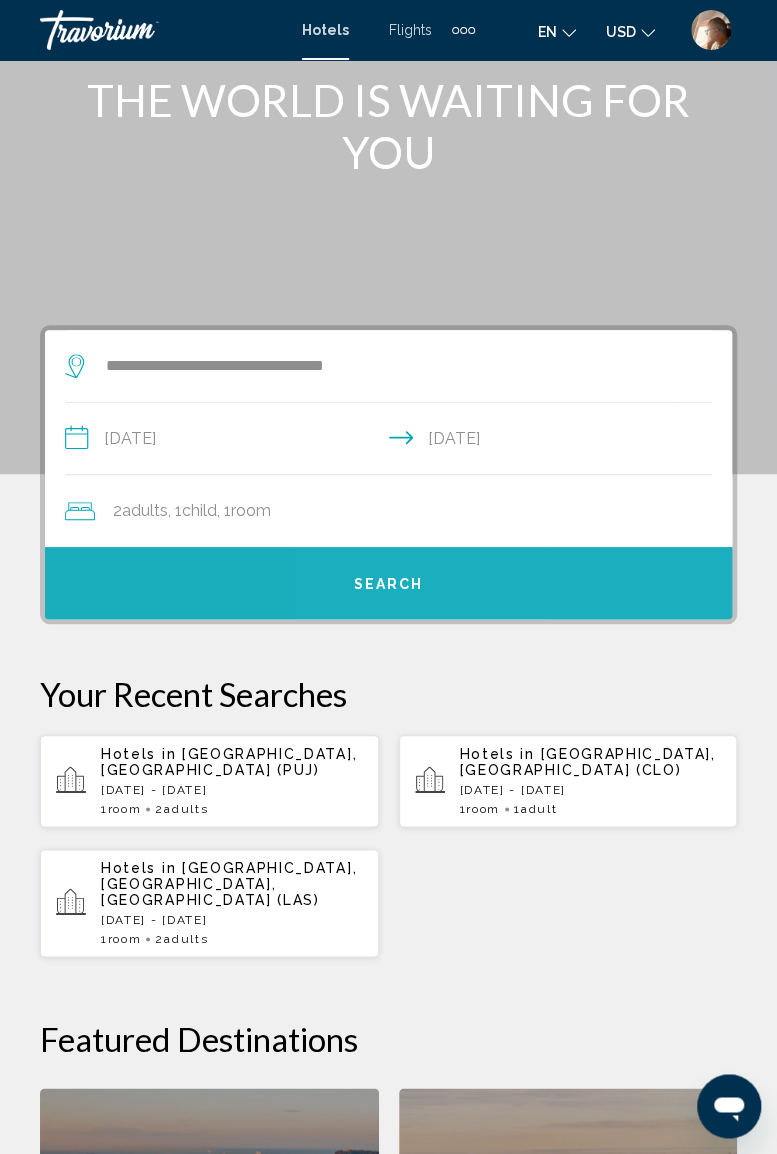 scroll, scrollTop: 123, scrollLeft: 0, axis: vertical 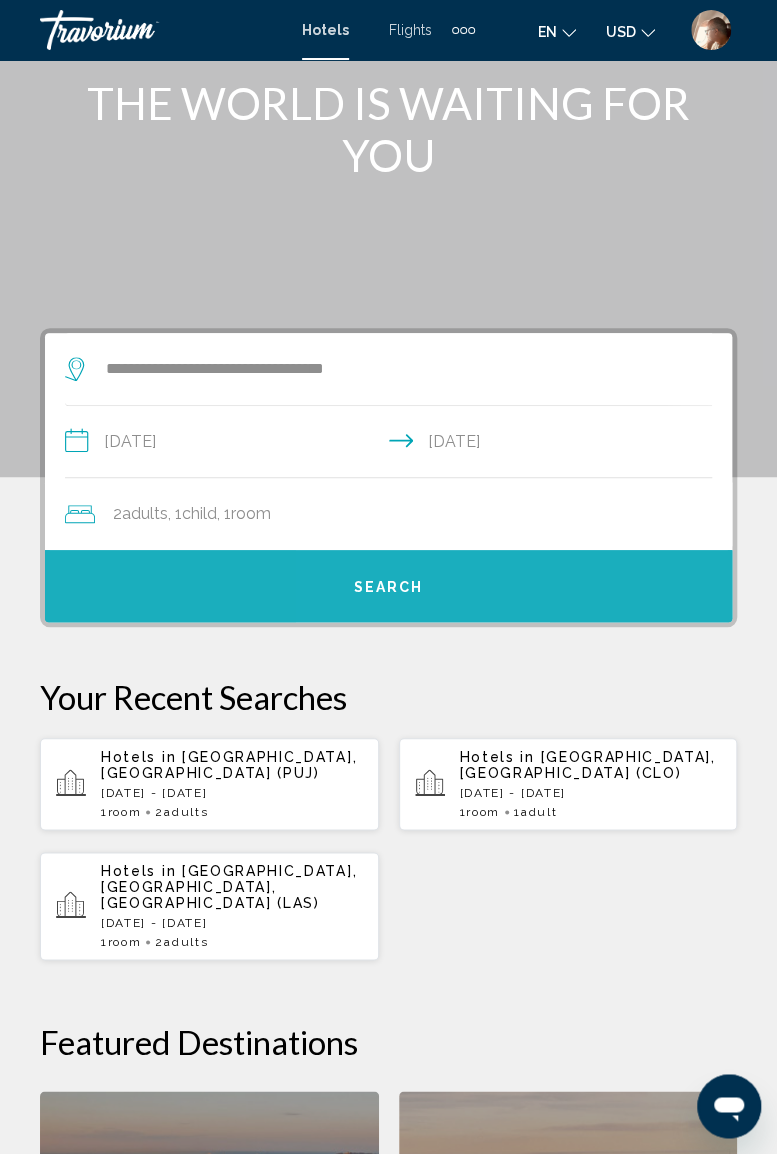 click on "Search" at bounding box center (388, 586) 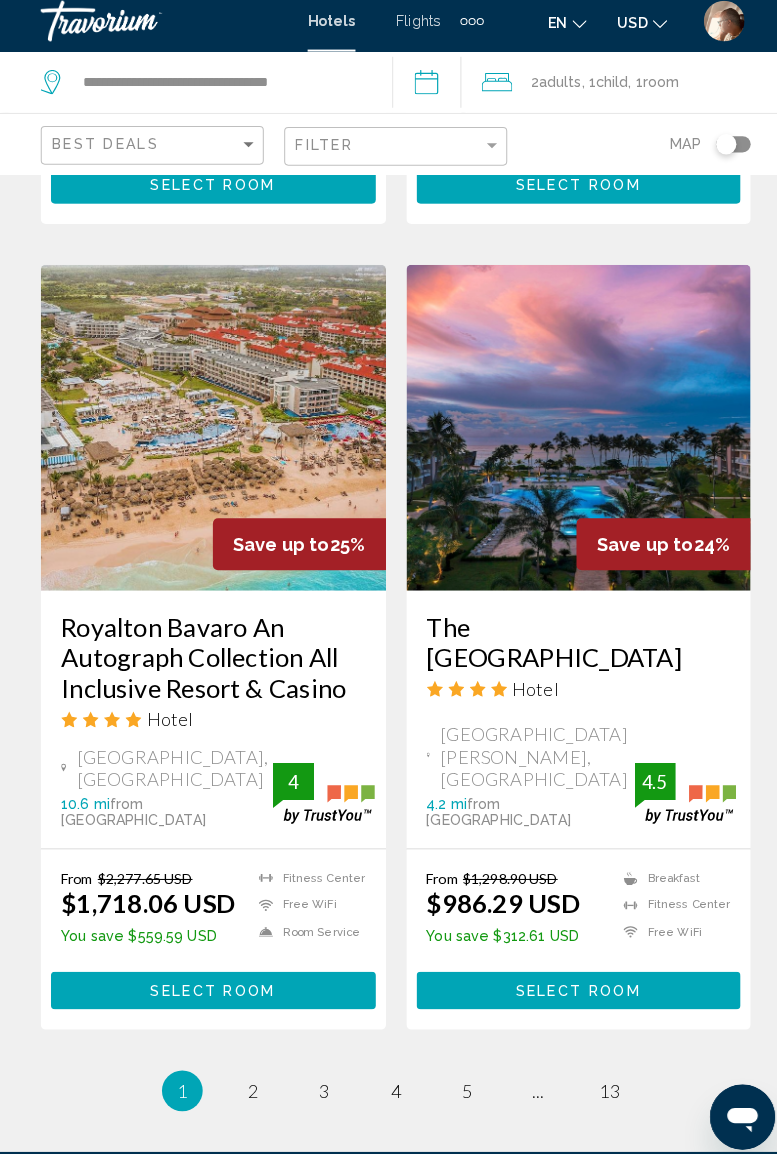 scroll, scrollTop: 4024, scrollLeft: 0, axis: vertical 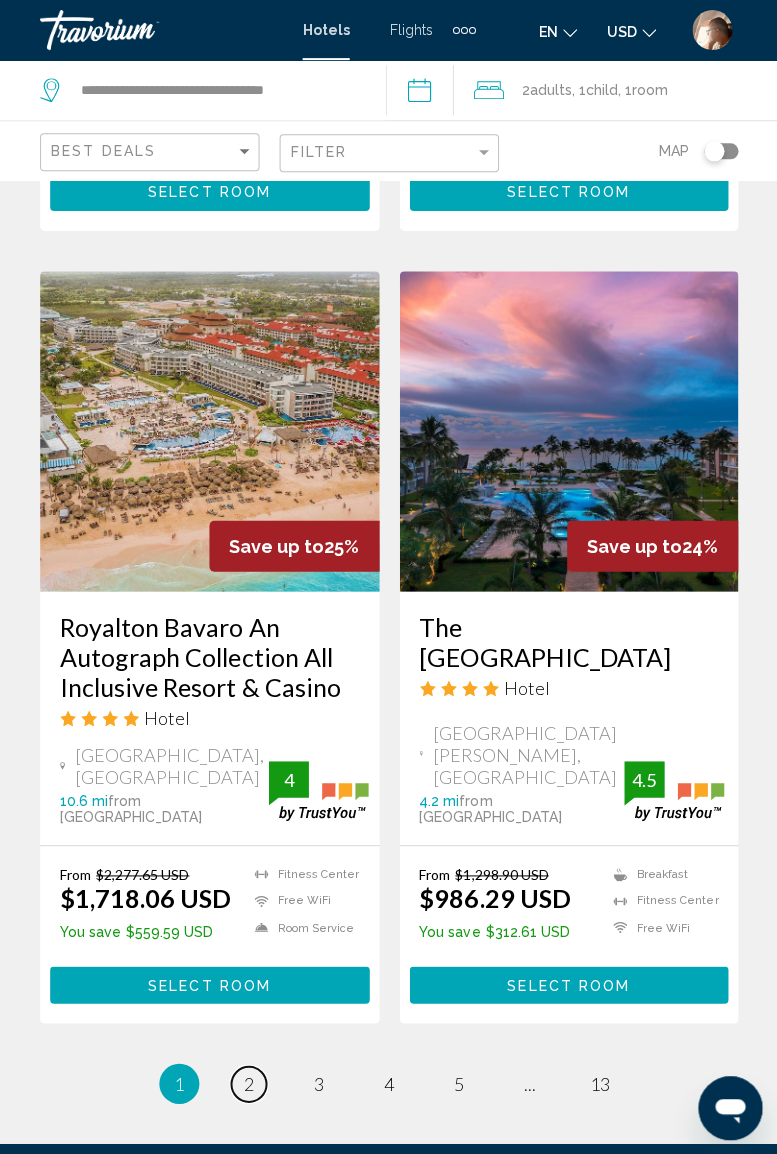 click on "page  2" at bounding box center (248, 1082) 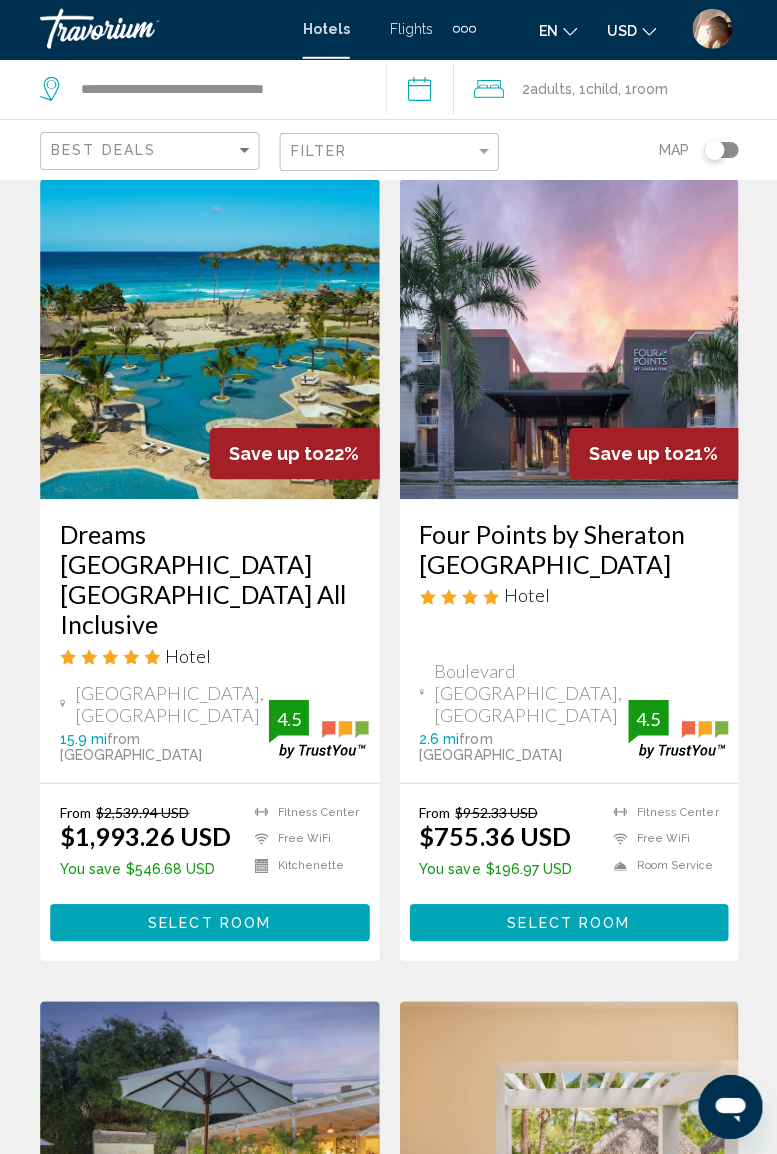 scroll, scrollTop: 0, scrollLeft: 0, axis: both 